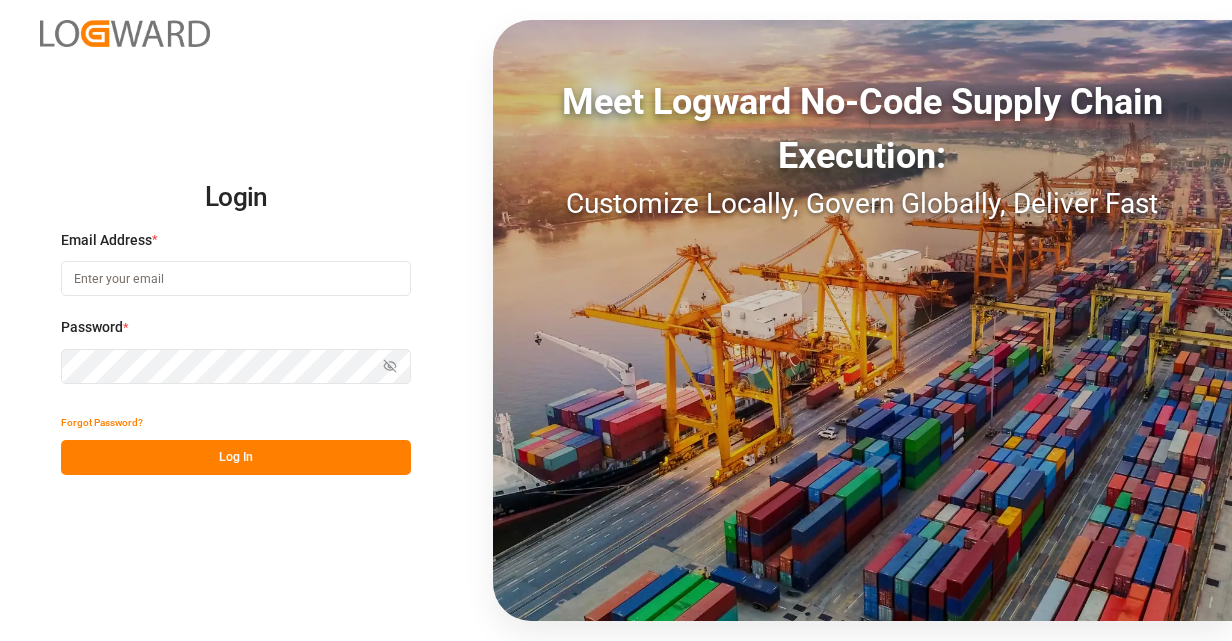 scroll, scrollTop: 0, scrollLeft: 0, axis: both 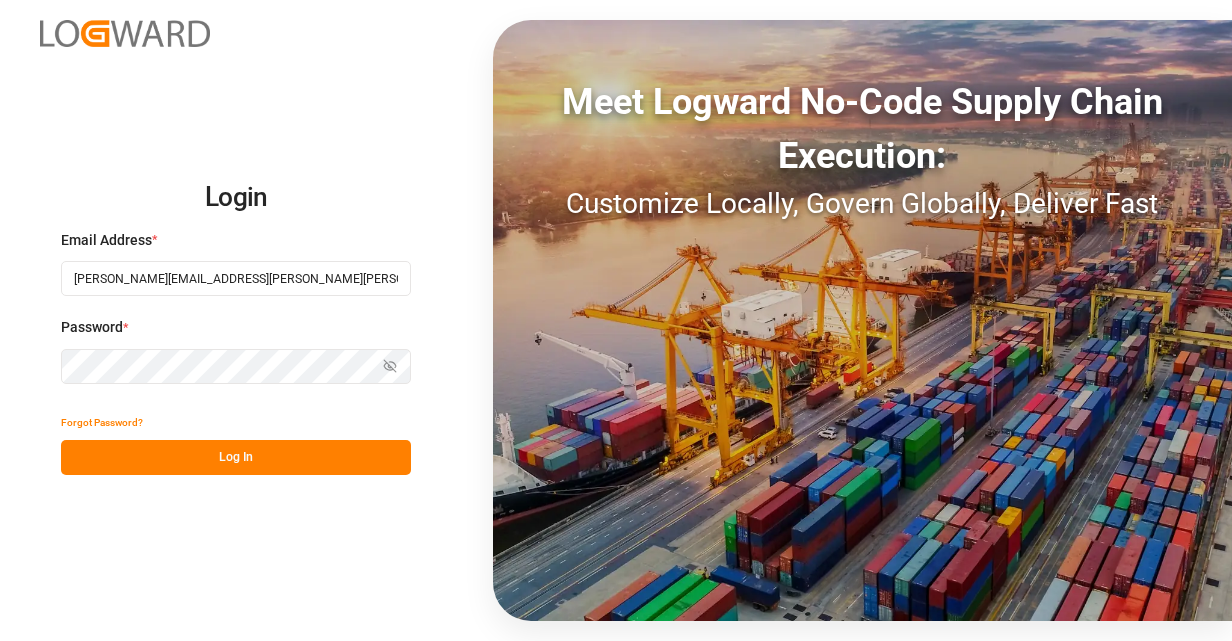 click on "Log In" at bounding box center [236, 457] 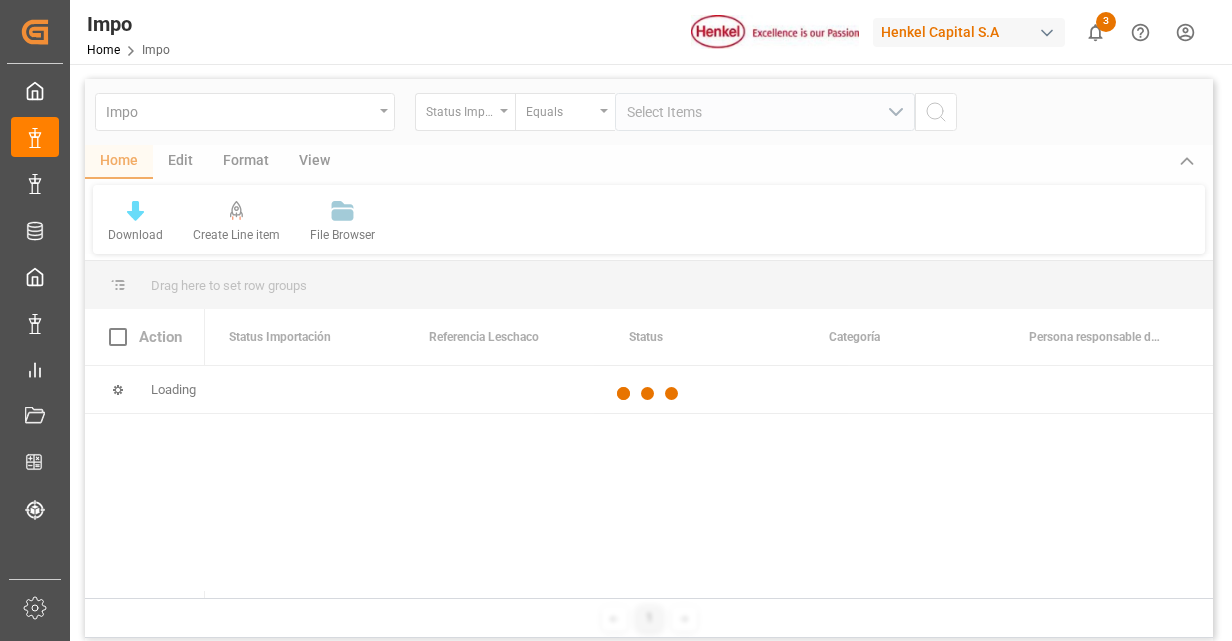 click 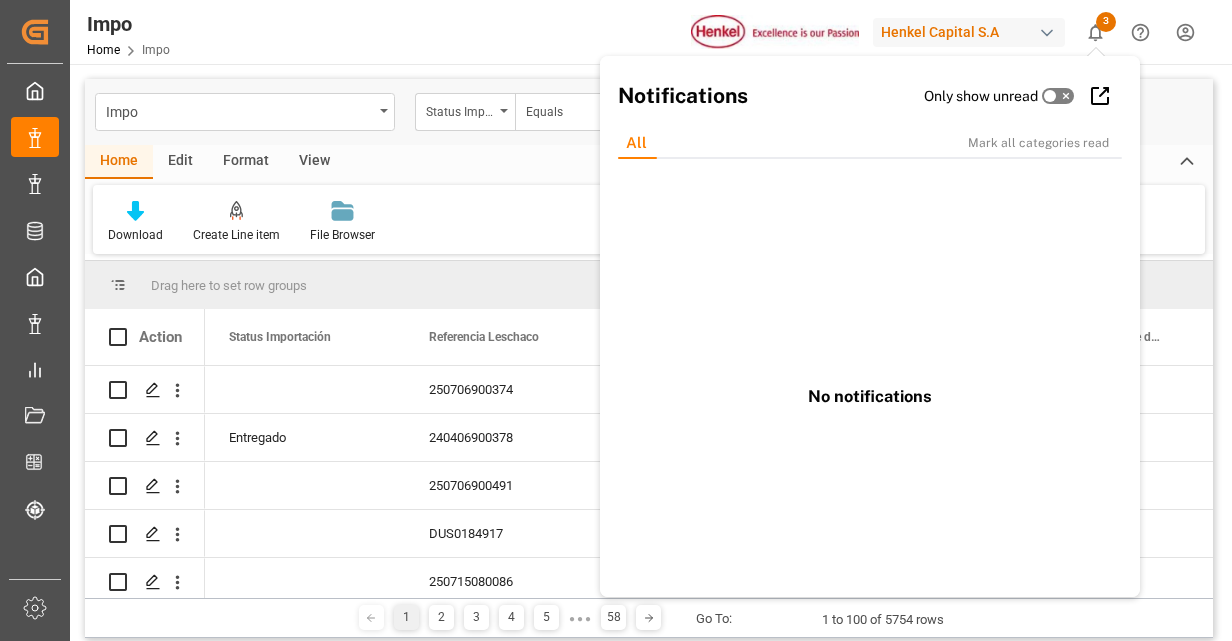 click on "Impo Home [PERSON_NAME] Capital S.A 3 Notifications Only show unread All Mark all categories read No notifications" at bounding box center [644, 32] 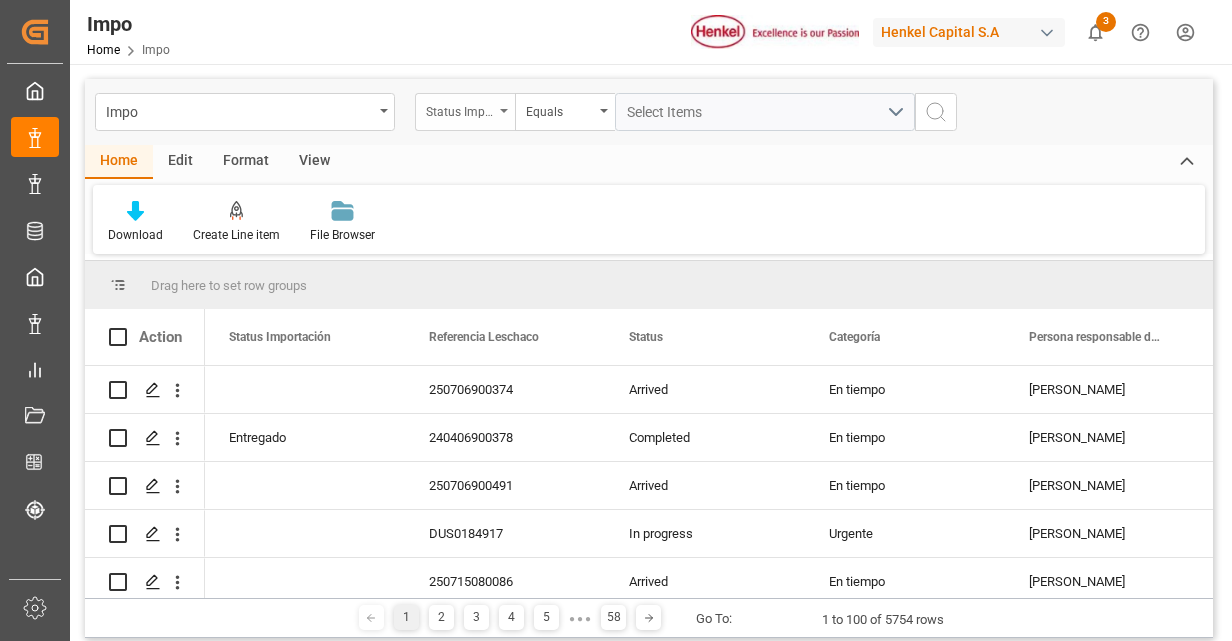 click on "Status Importación" at bounding box center (460, 109) 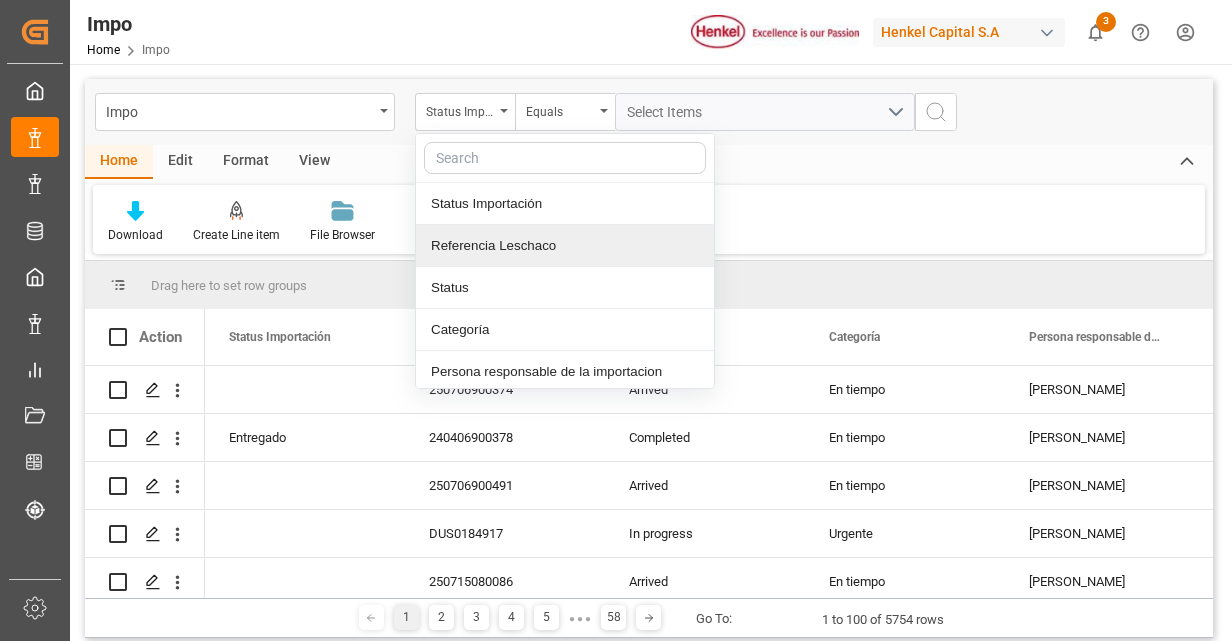 click on "Referencia Leschaco" at bounding box center [565, 246] 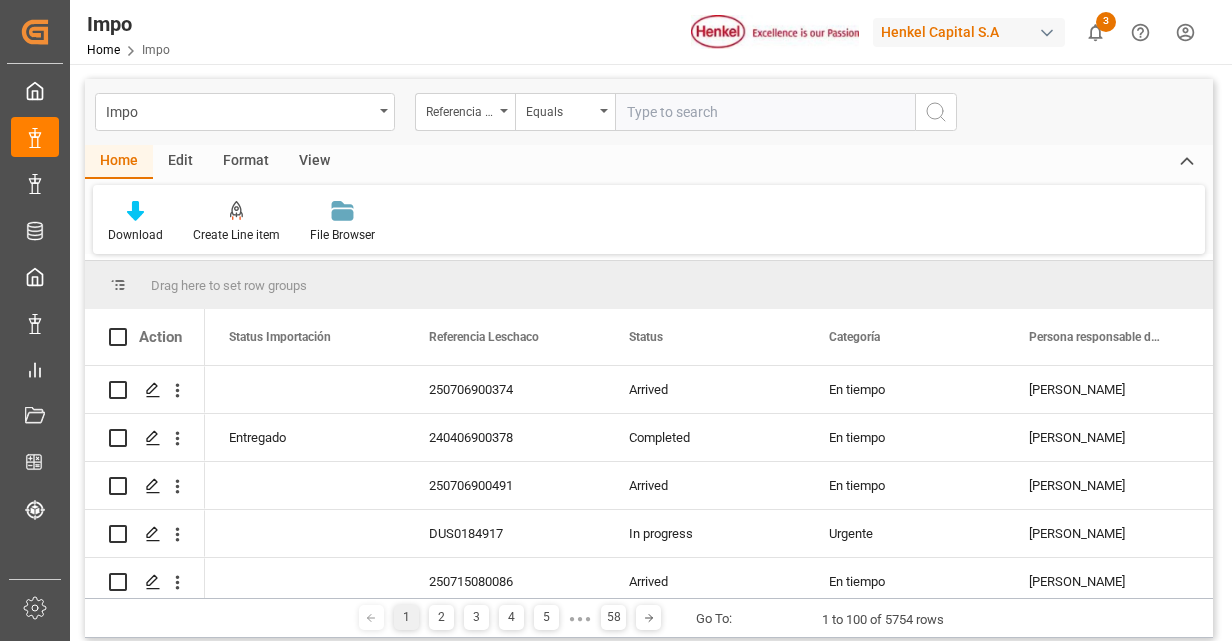 click at bounding box center (765, 112) 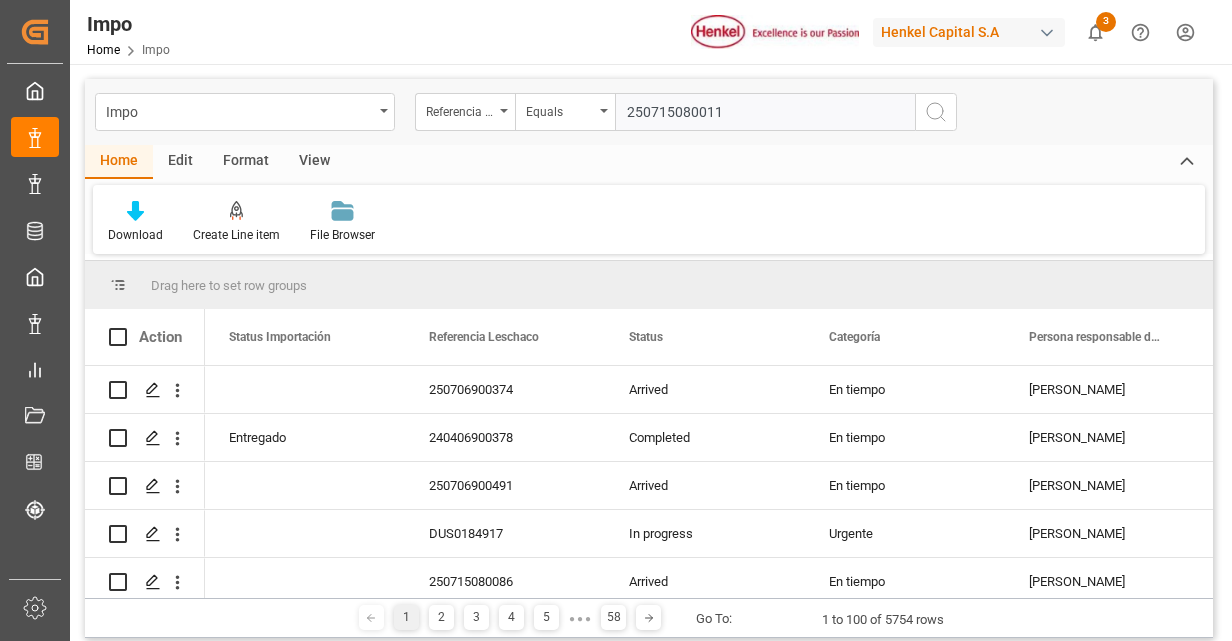 type 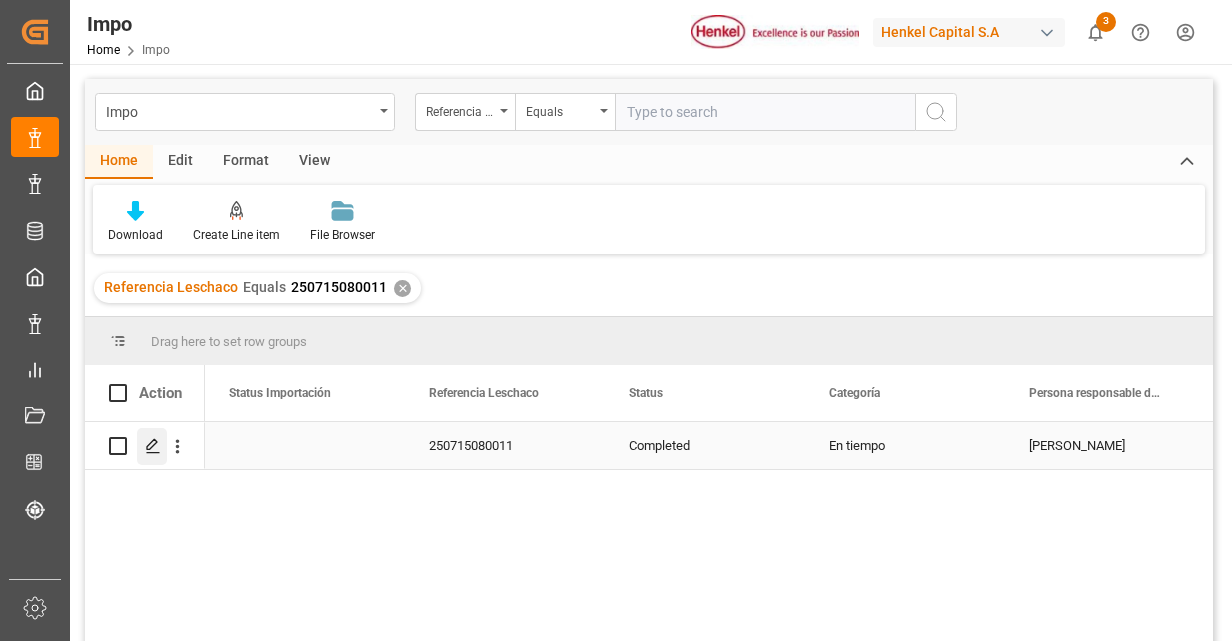 click 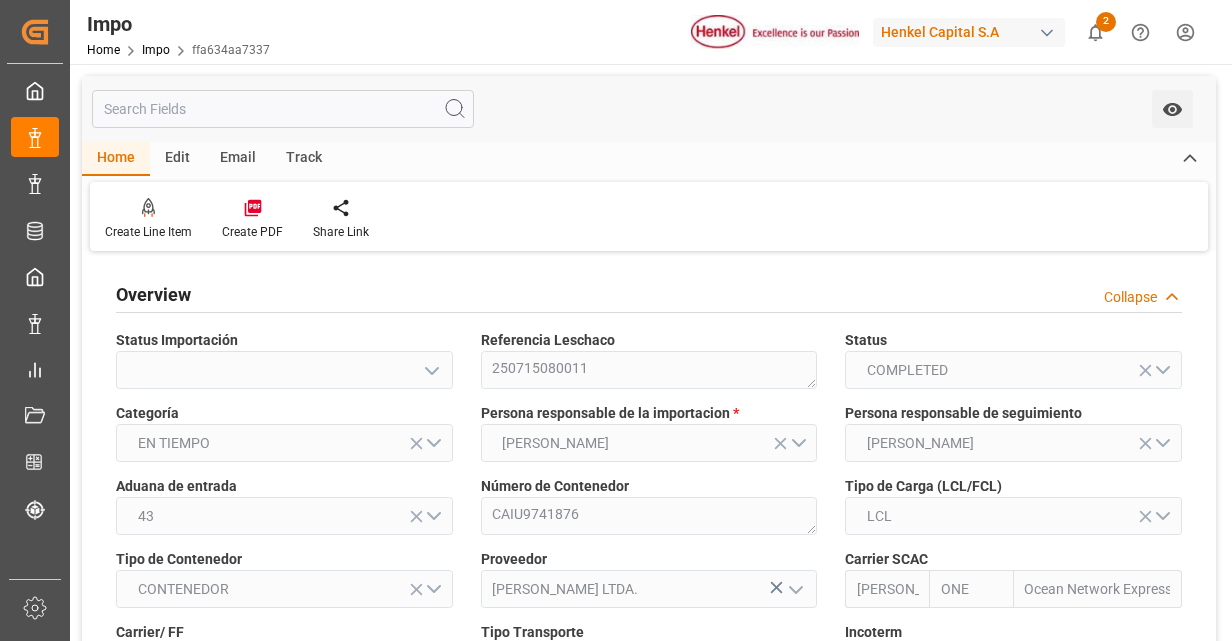 type on "ONE" 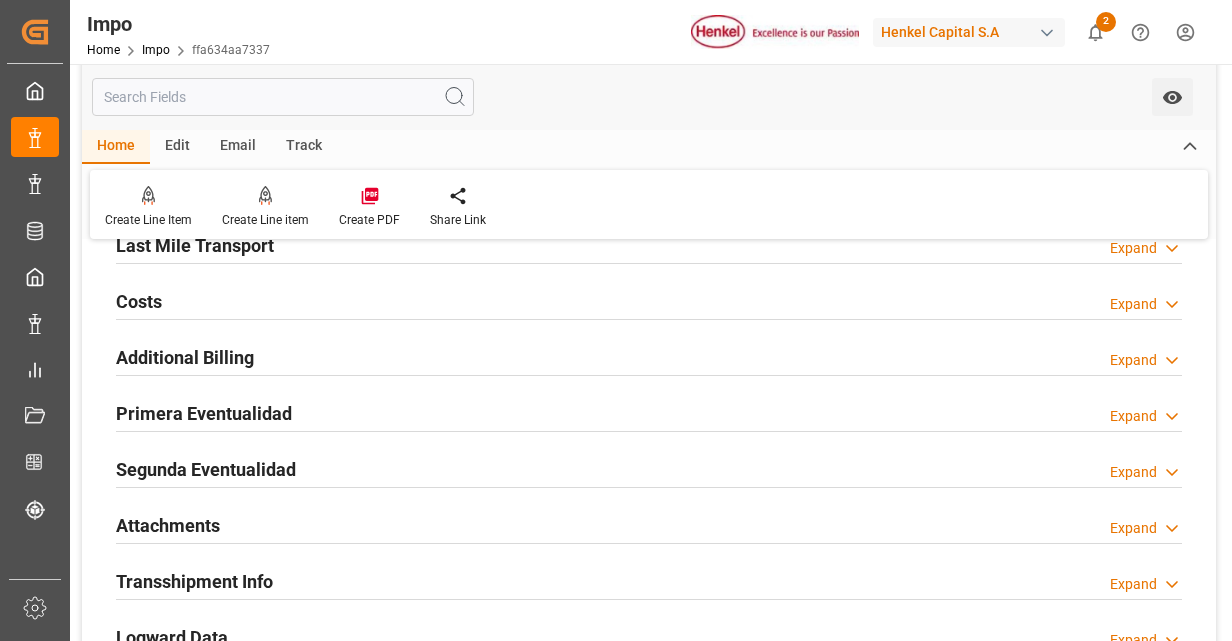 scroll, scrollTop: 1500, scrollLeft: 0, axis: vertical 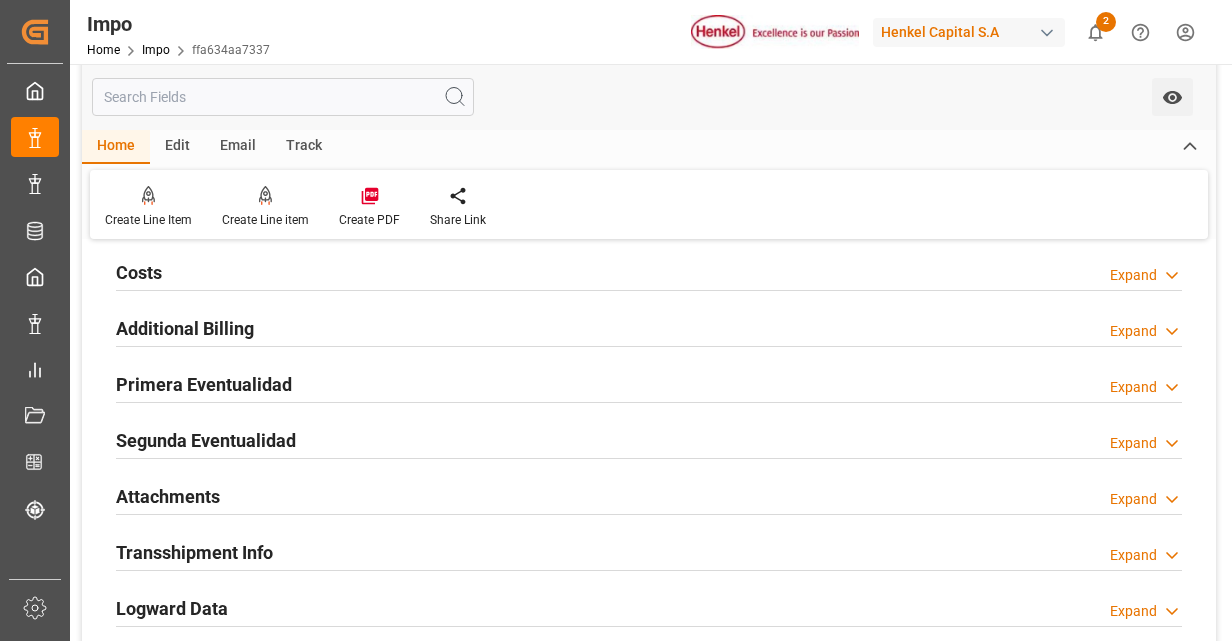 click on "Primera Eventualidad" at bounding box center [204, 384] 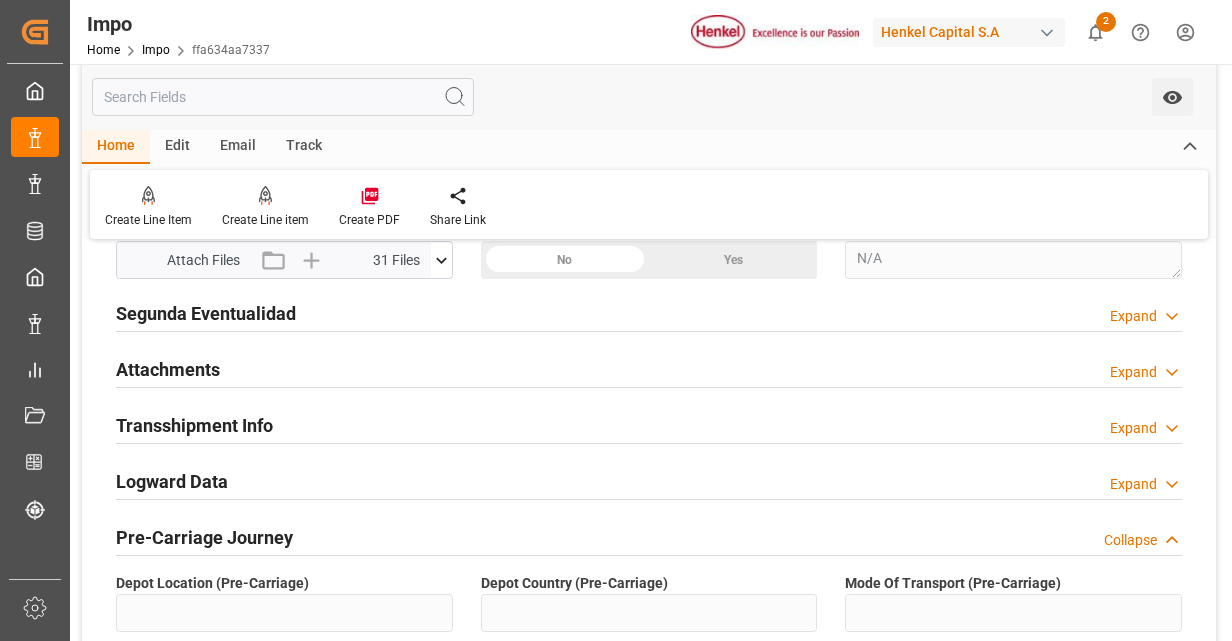 scroll, scrollTop: 1600, scrollLeft: 0, axis: vertical 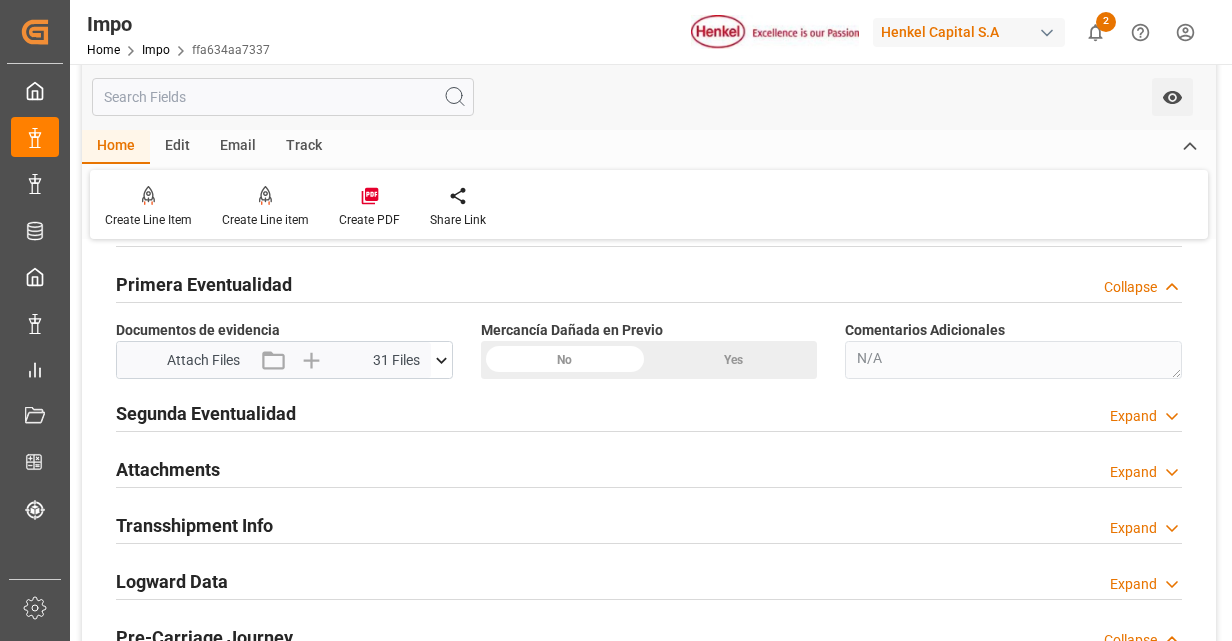 click 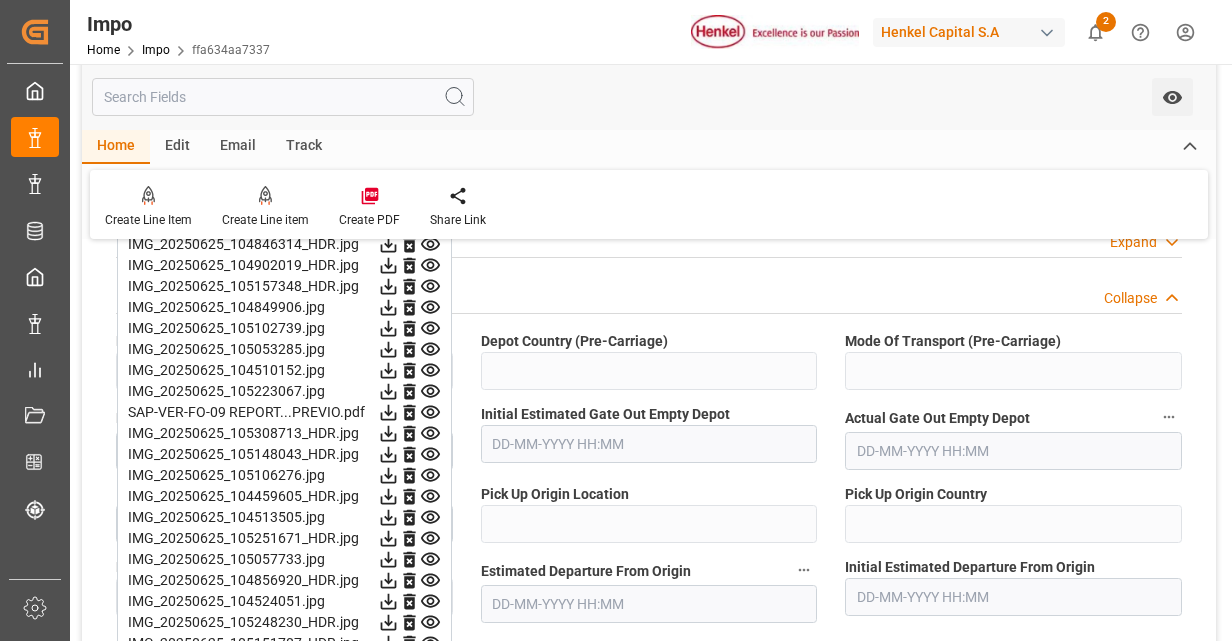 scroll, scrollTop: 1900, scrollLeft: 0, axis: vertical 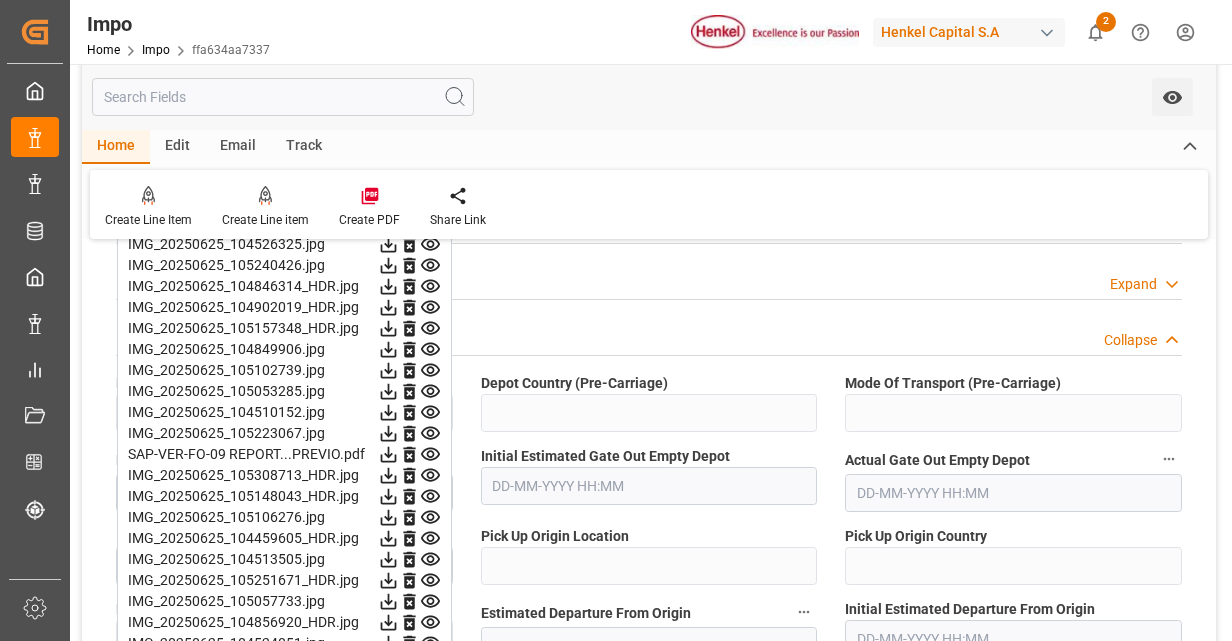 click 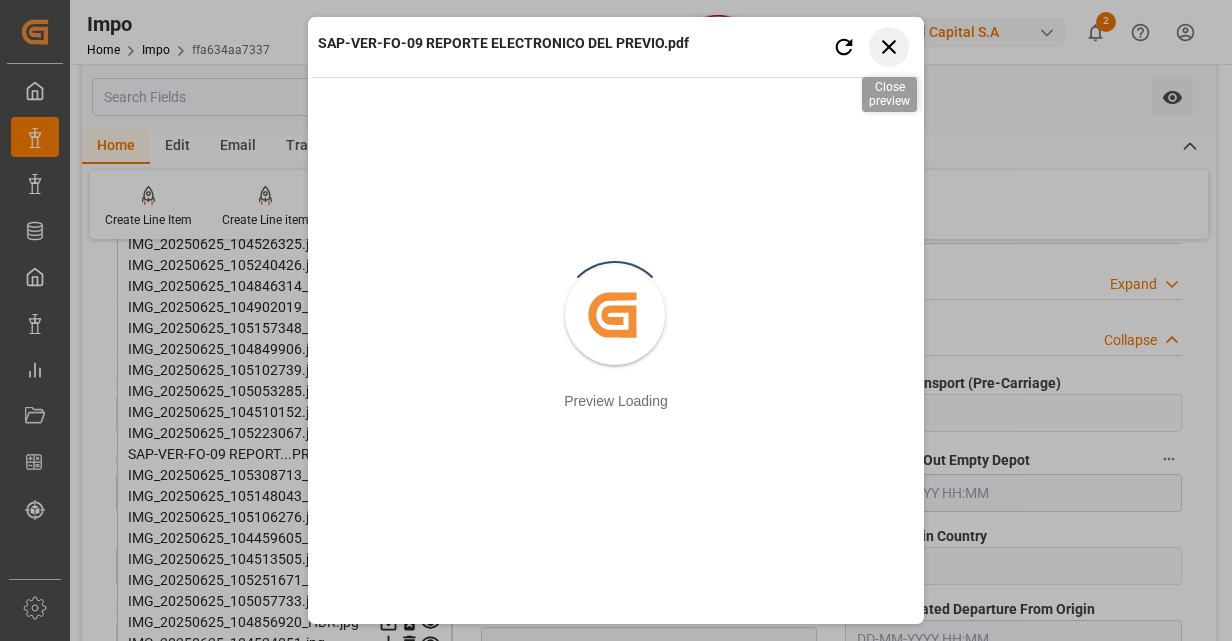 click 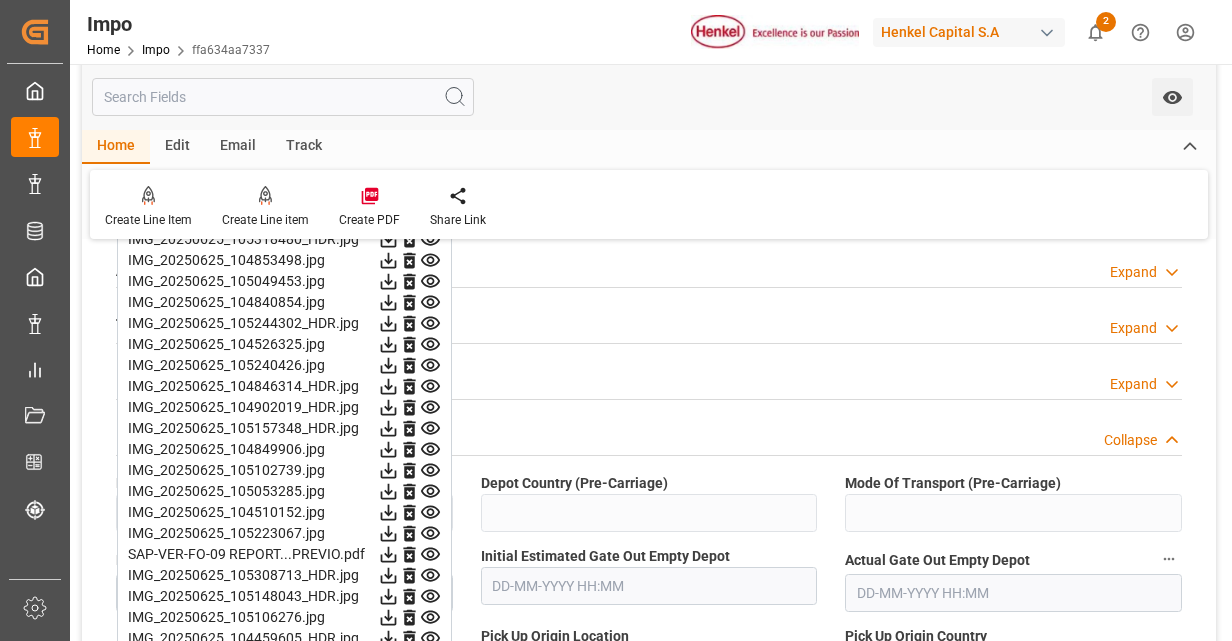 scroll, scrollTop: 1700, scrollLeft: 0, axis: vertical 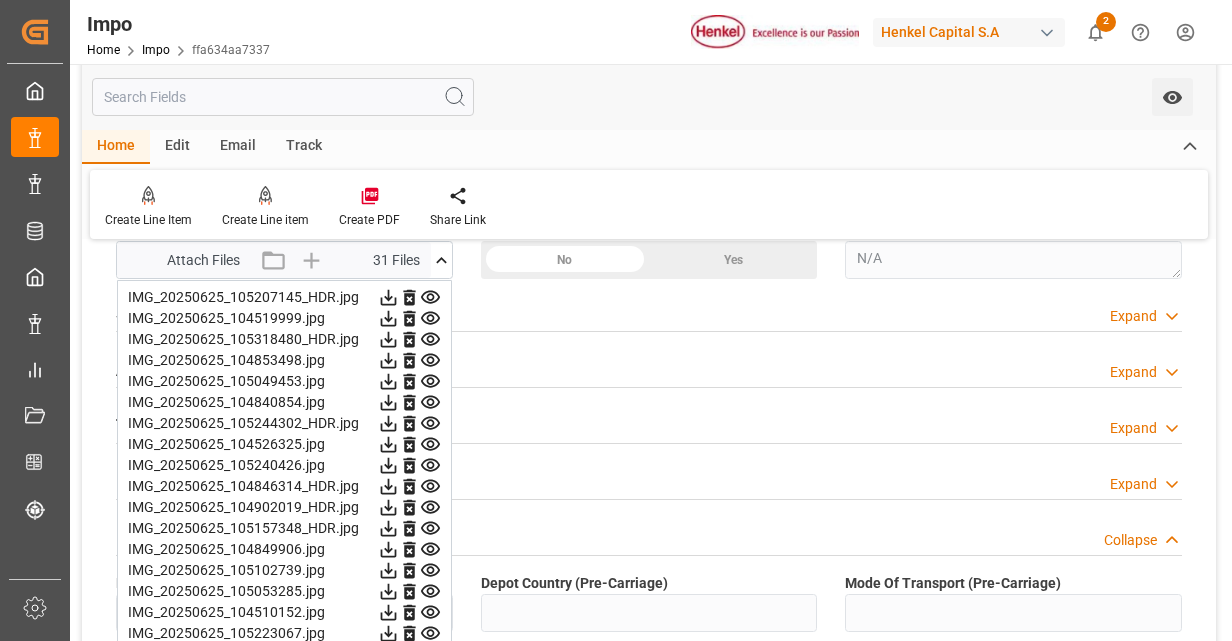 click 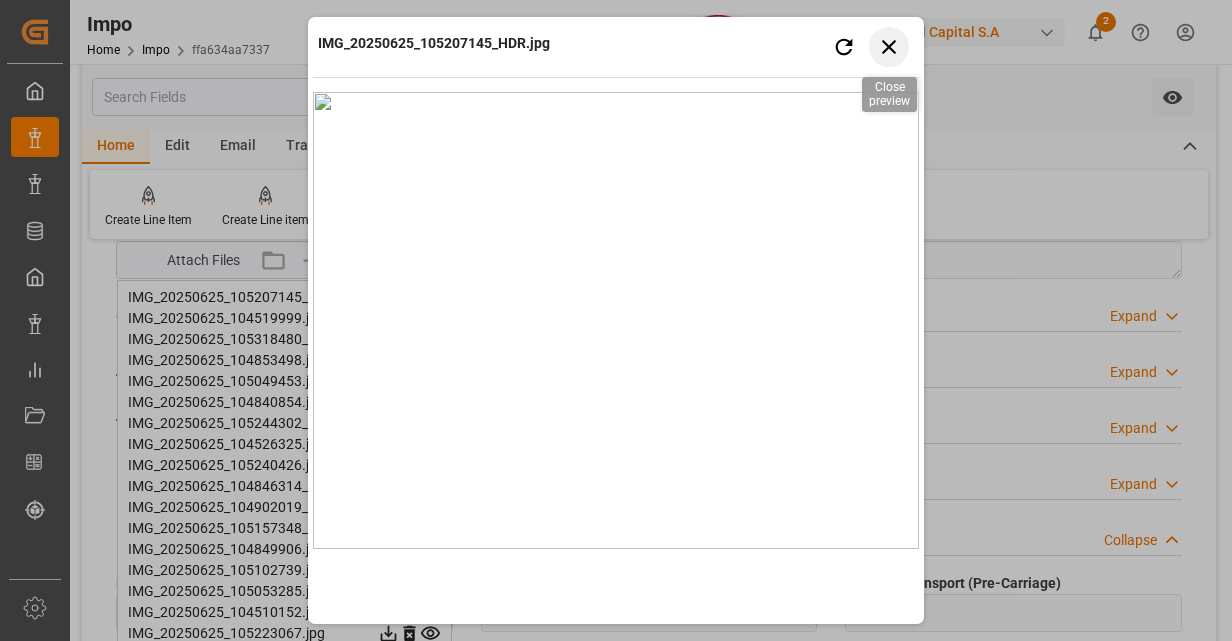click 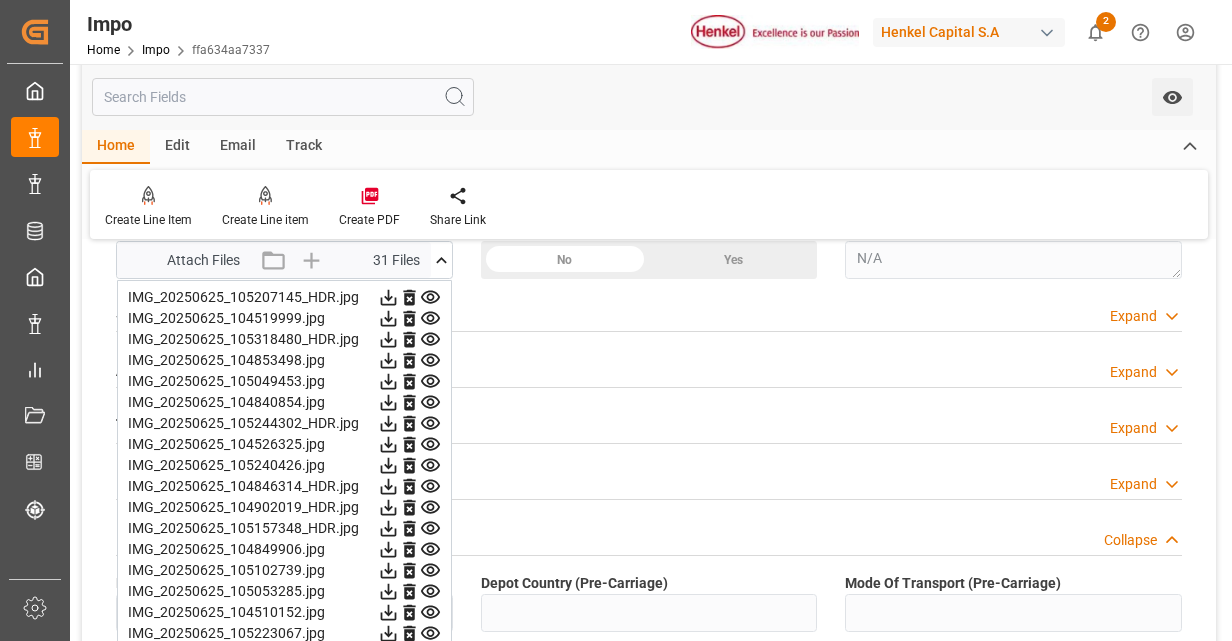 click 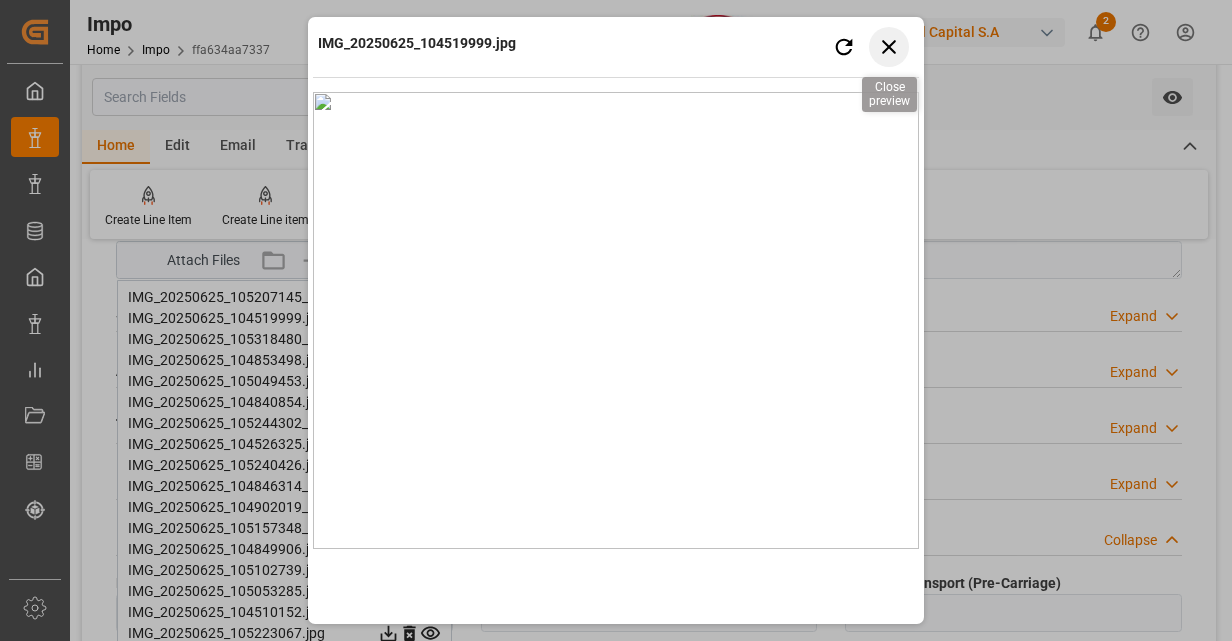 click 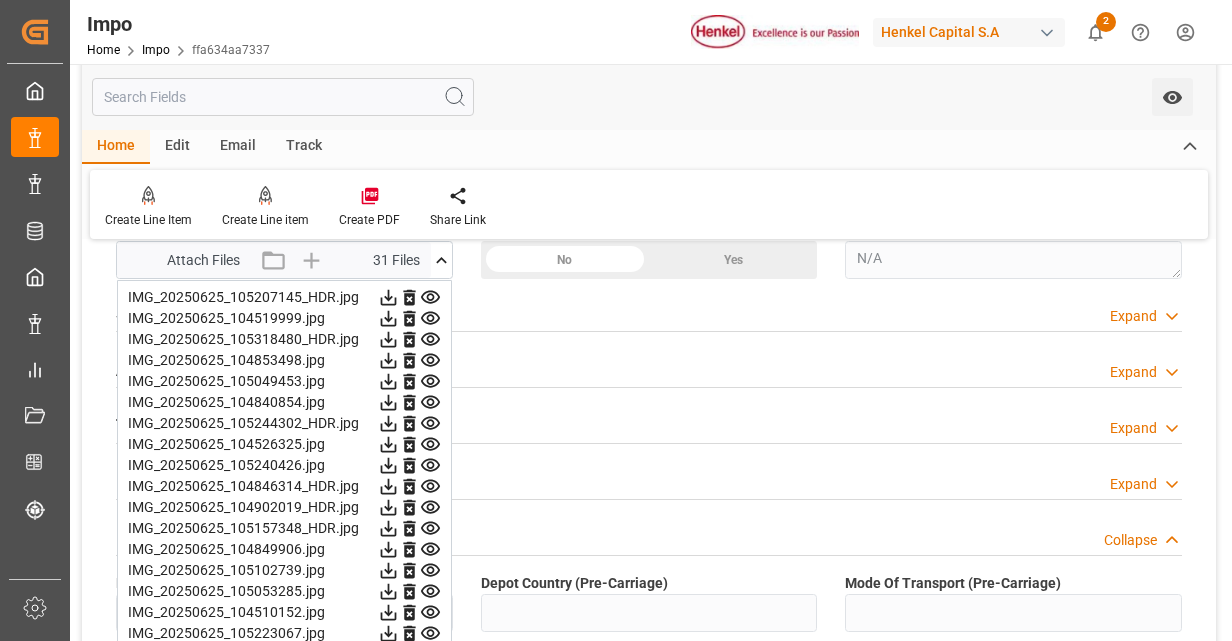 click 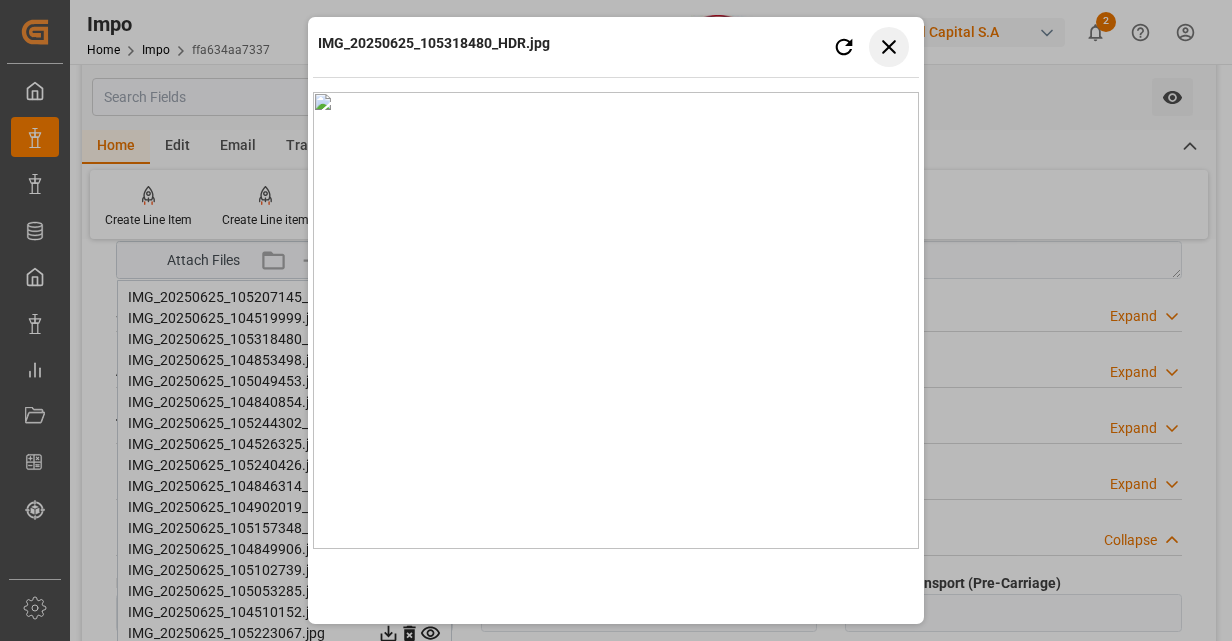 click 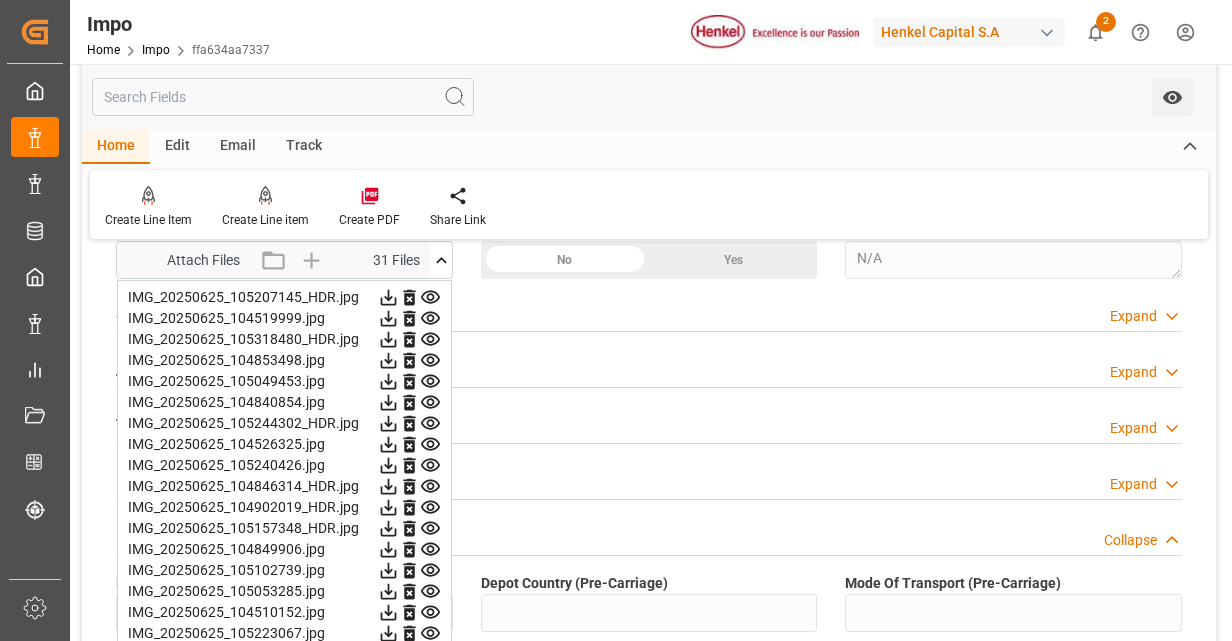 click 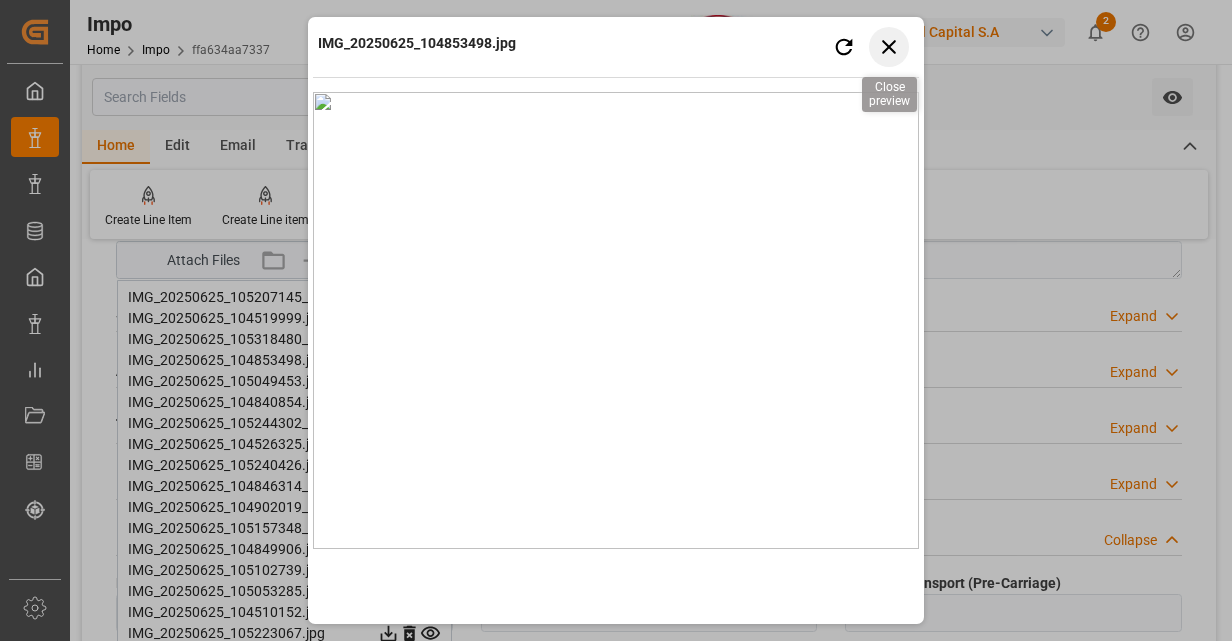 click 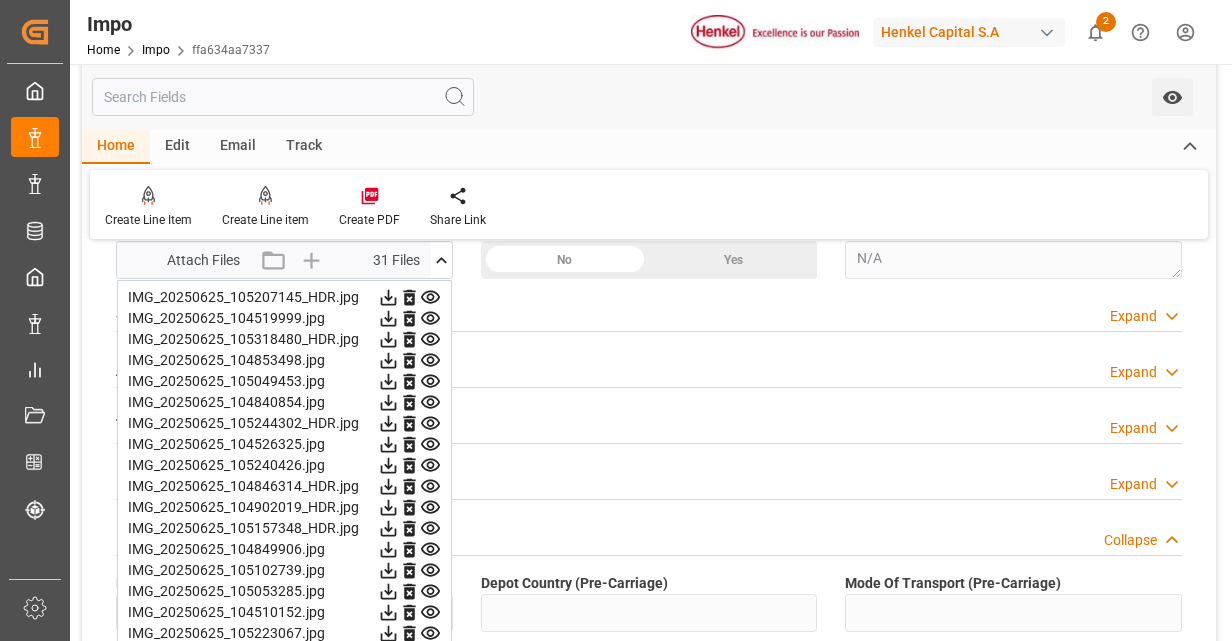 click 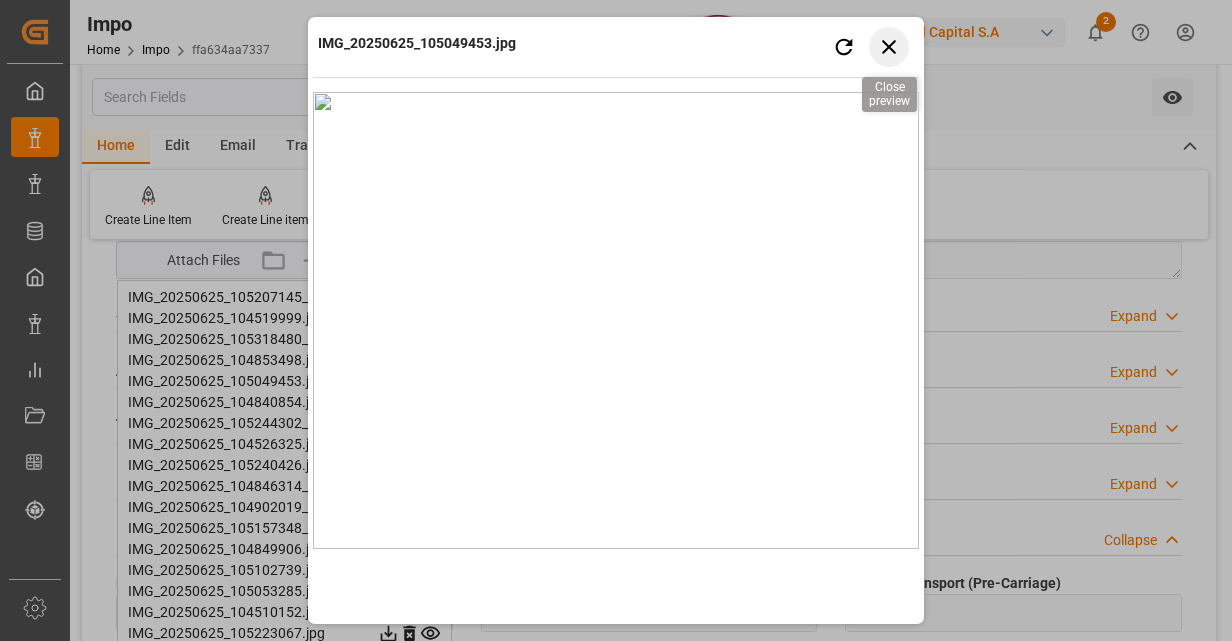 click 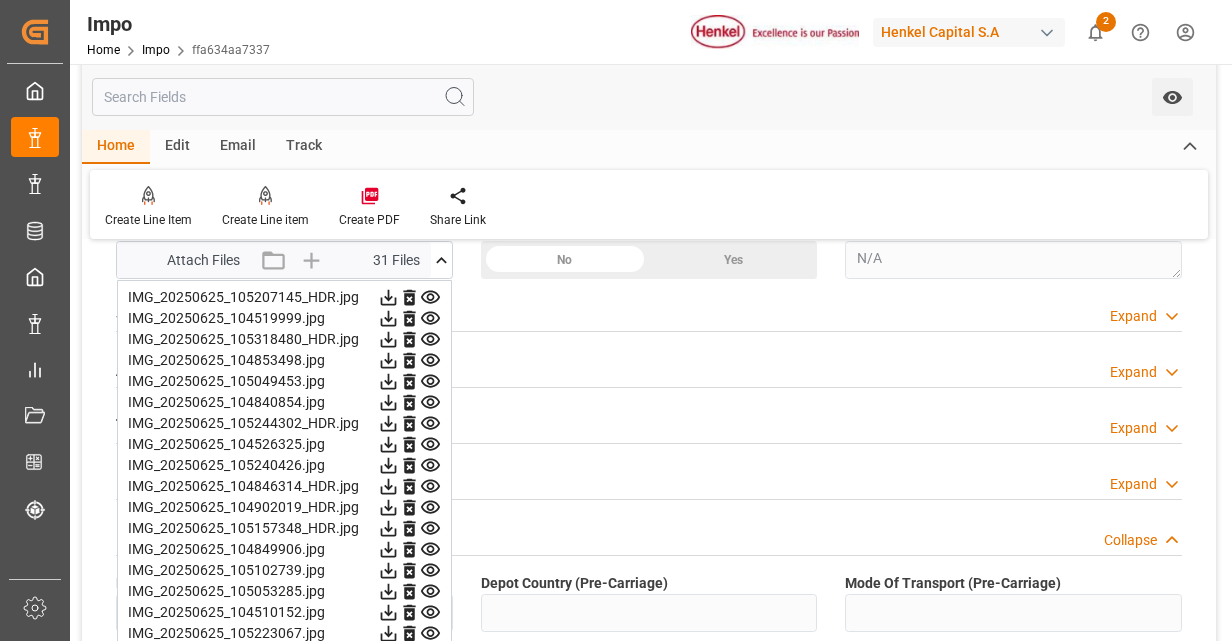 click 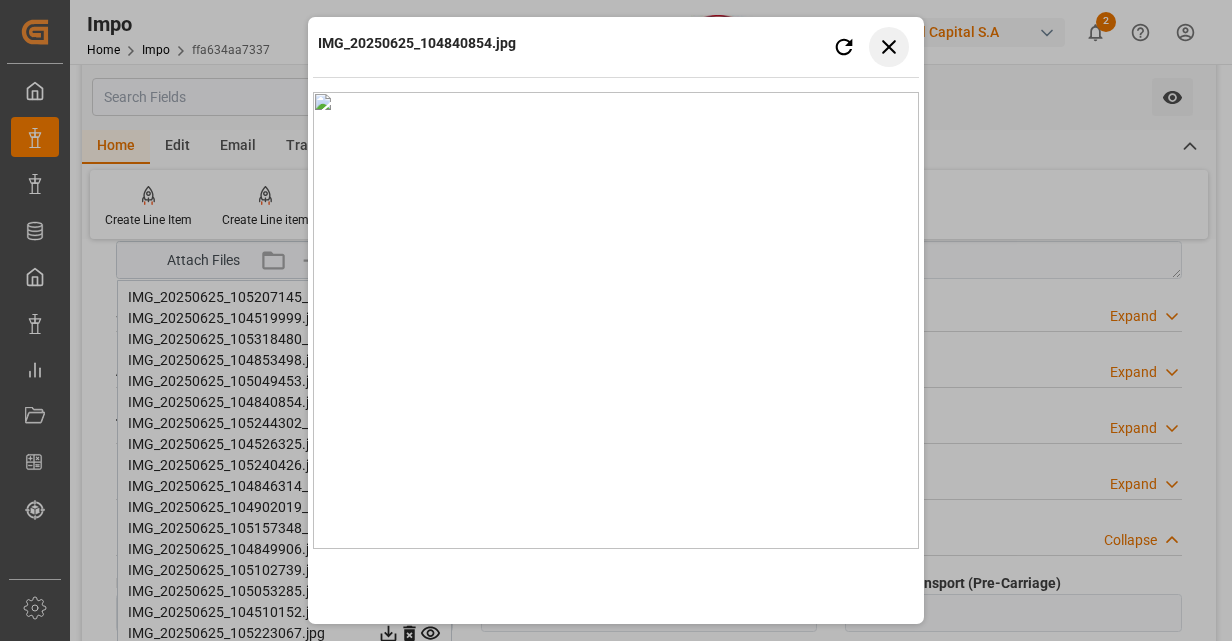 drag, startPoint x: 887, startPoint y: 43, endPoint x: 853, endPoint y: 74, distance: 46.010868 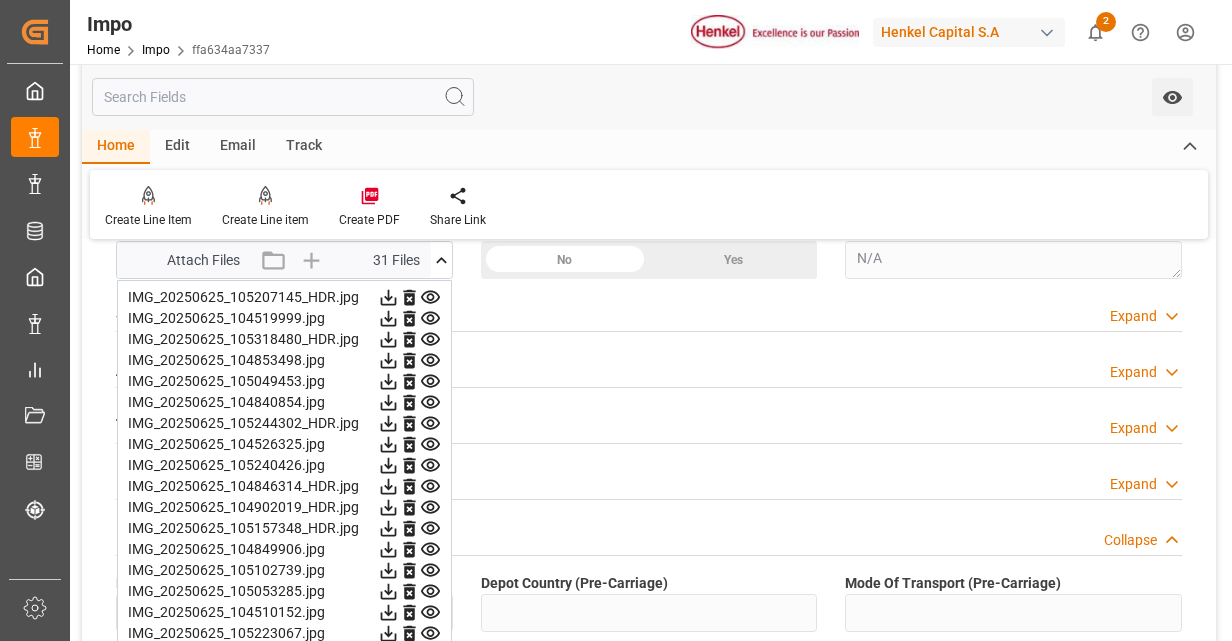 click 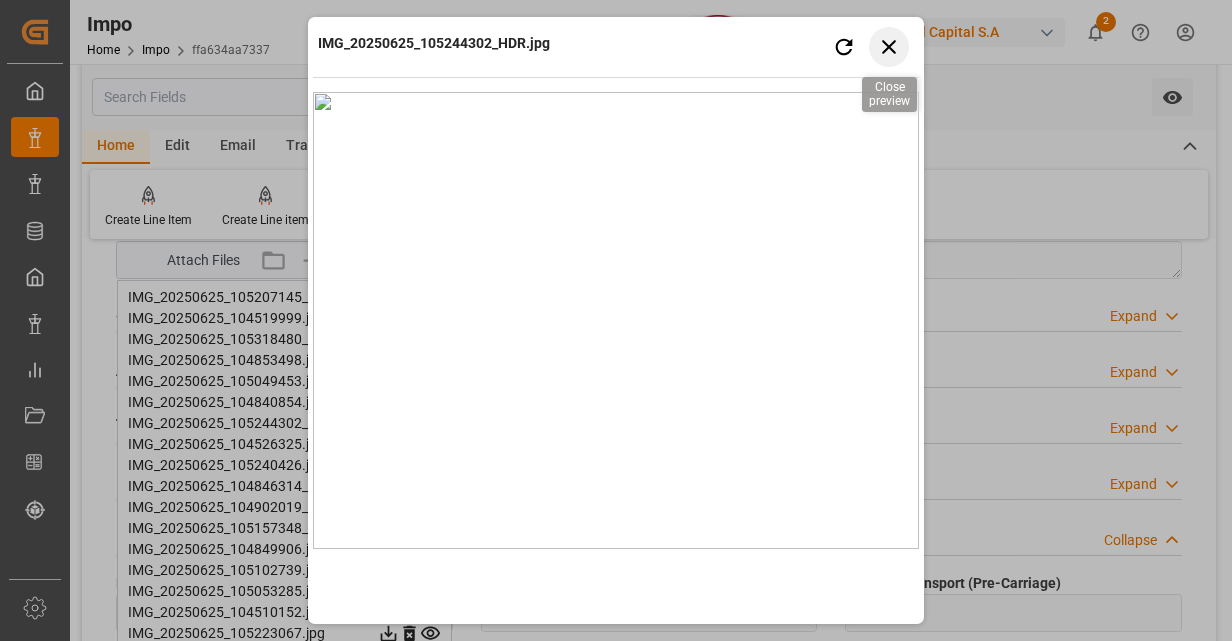click 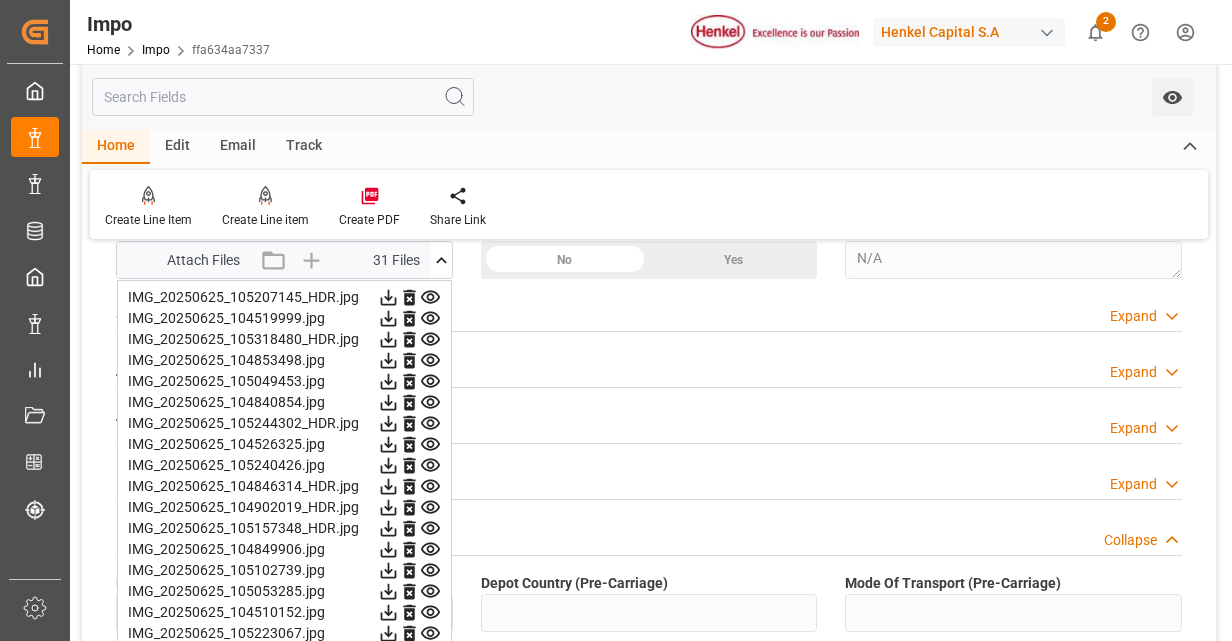 click 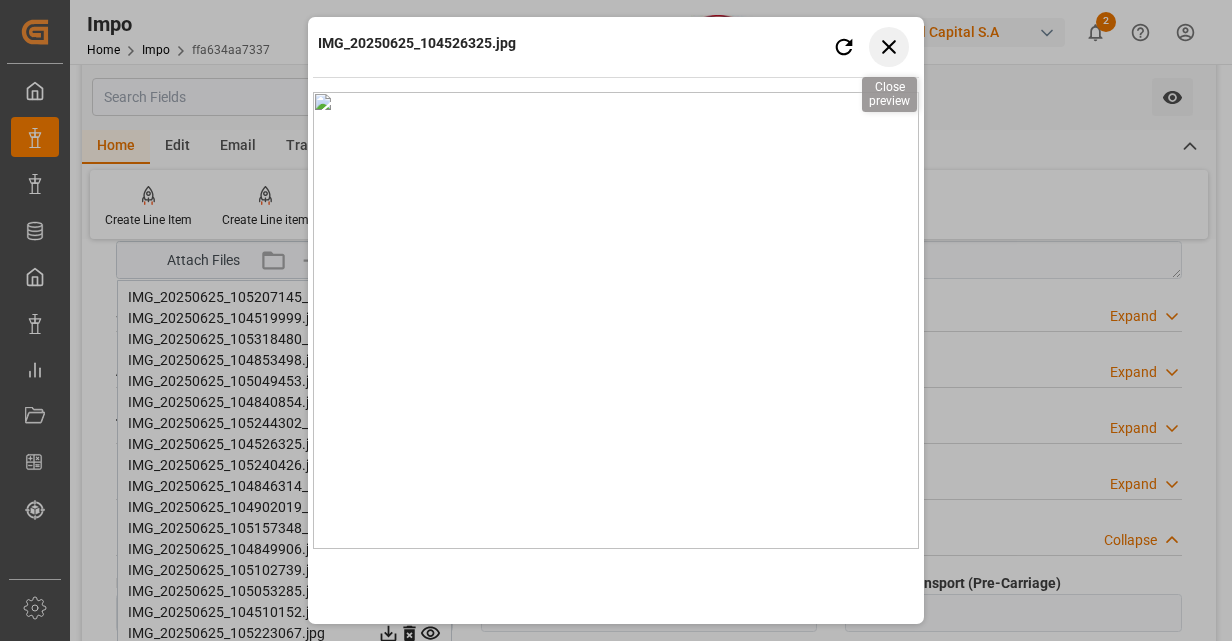 click 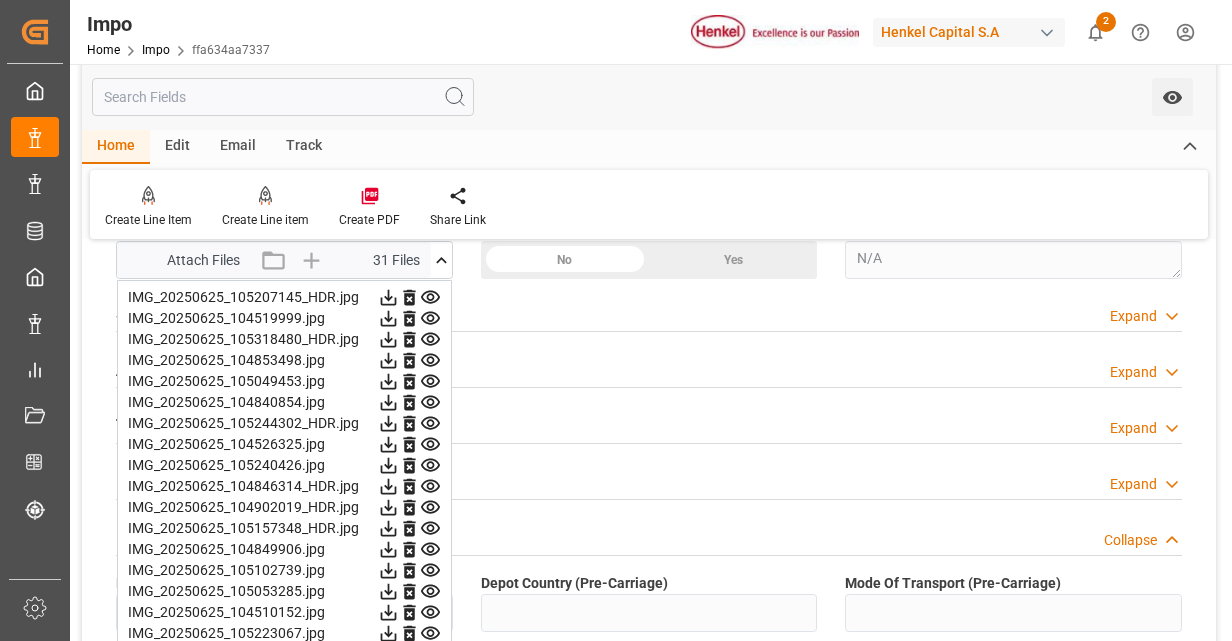 click 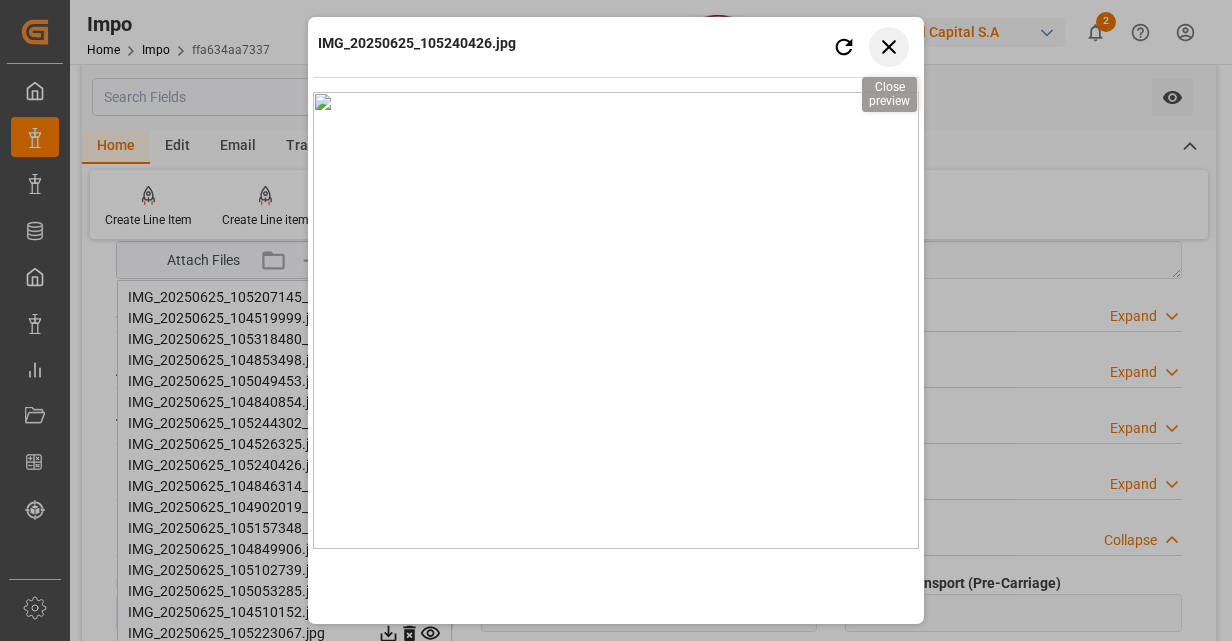 click 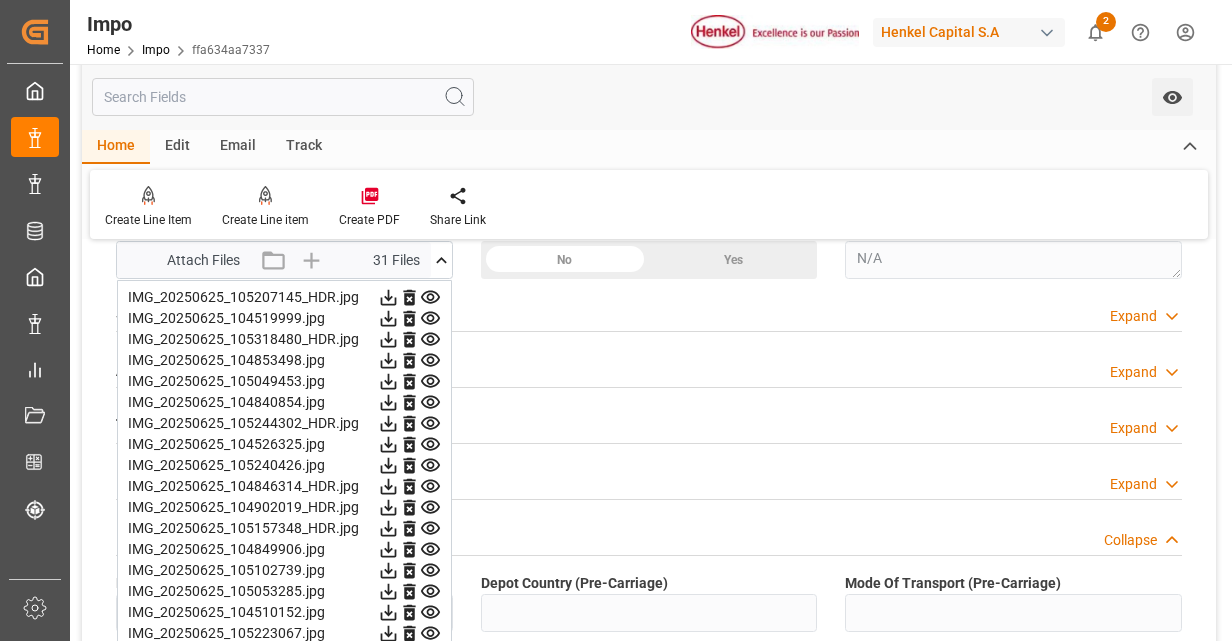 click 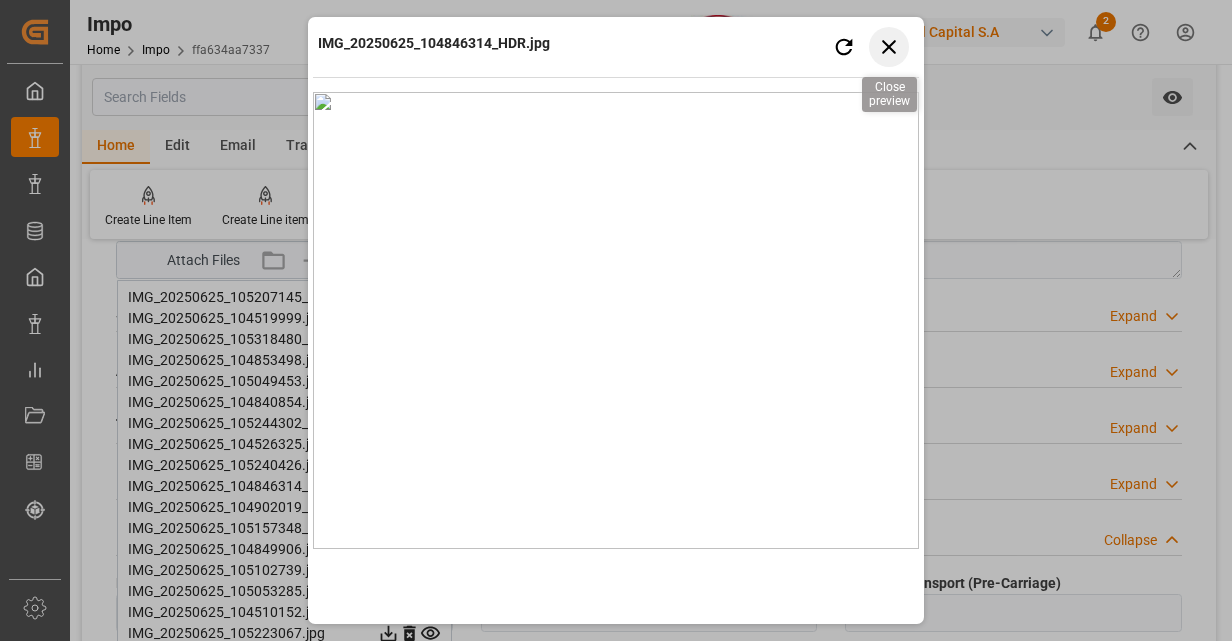 click 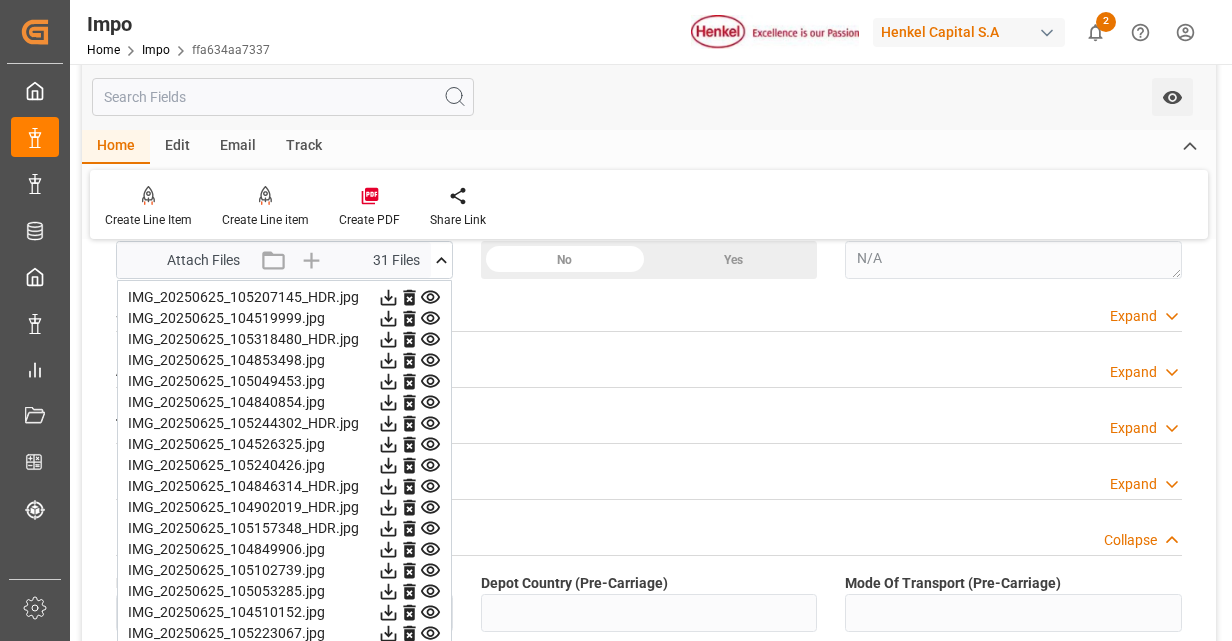 click 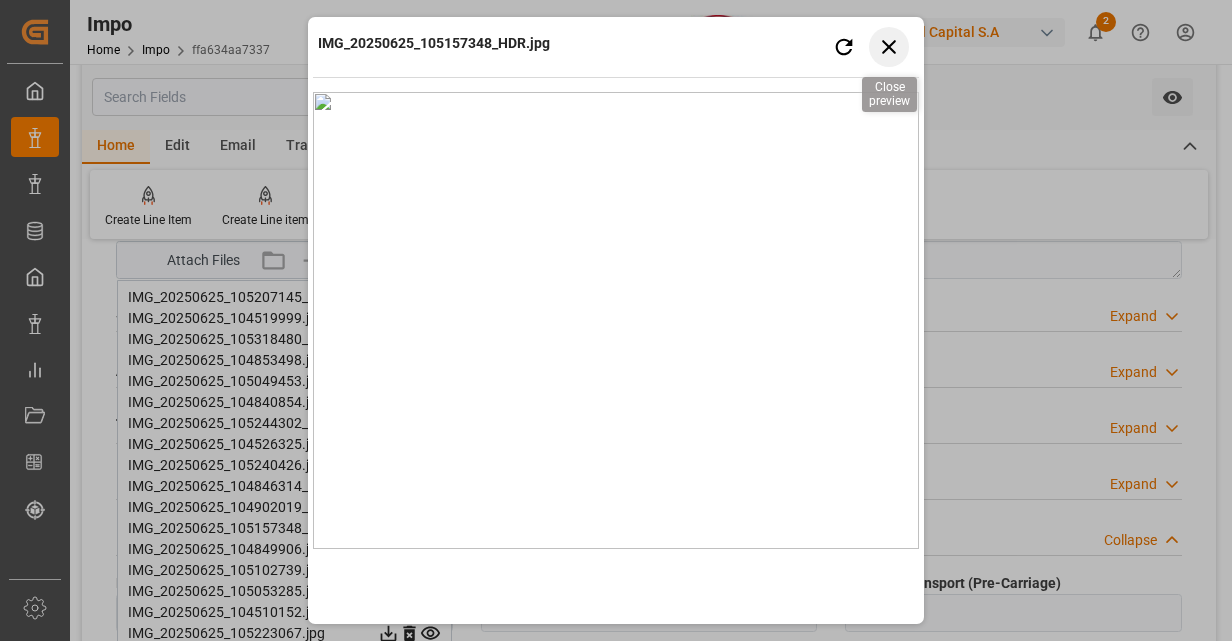 click 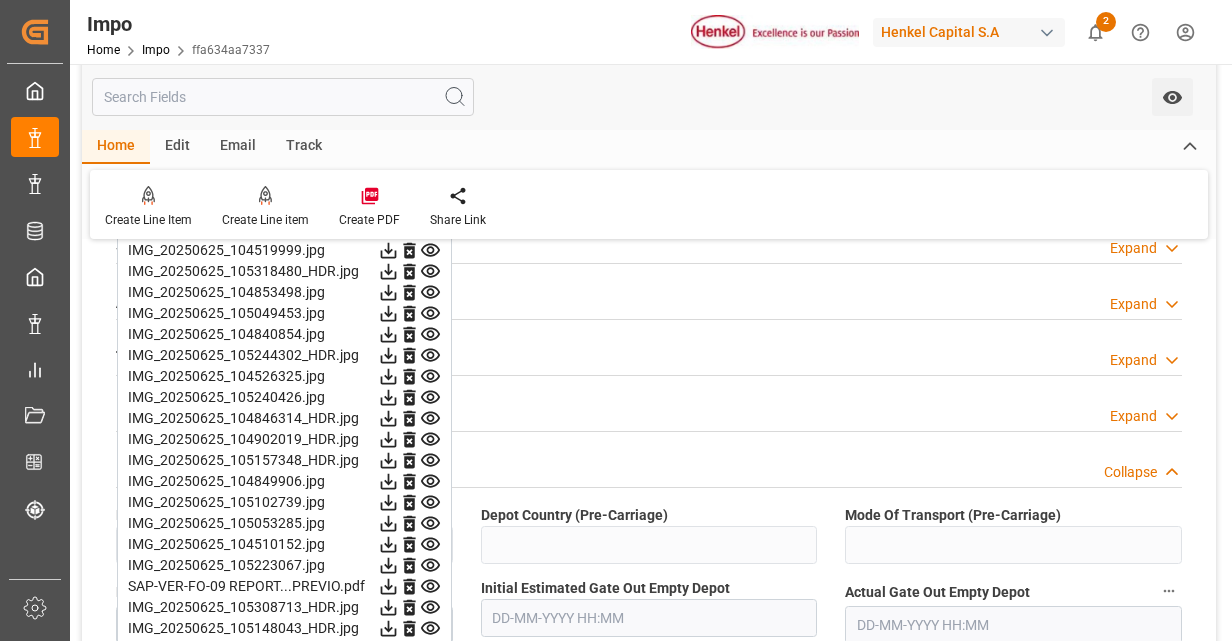 scroll, scrollTop: 1800, scrollLeft: 0, axis: vertical 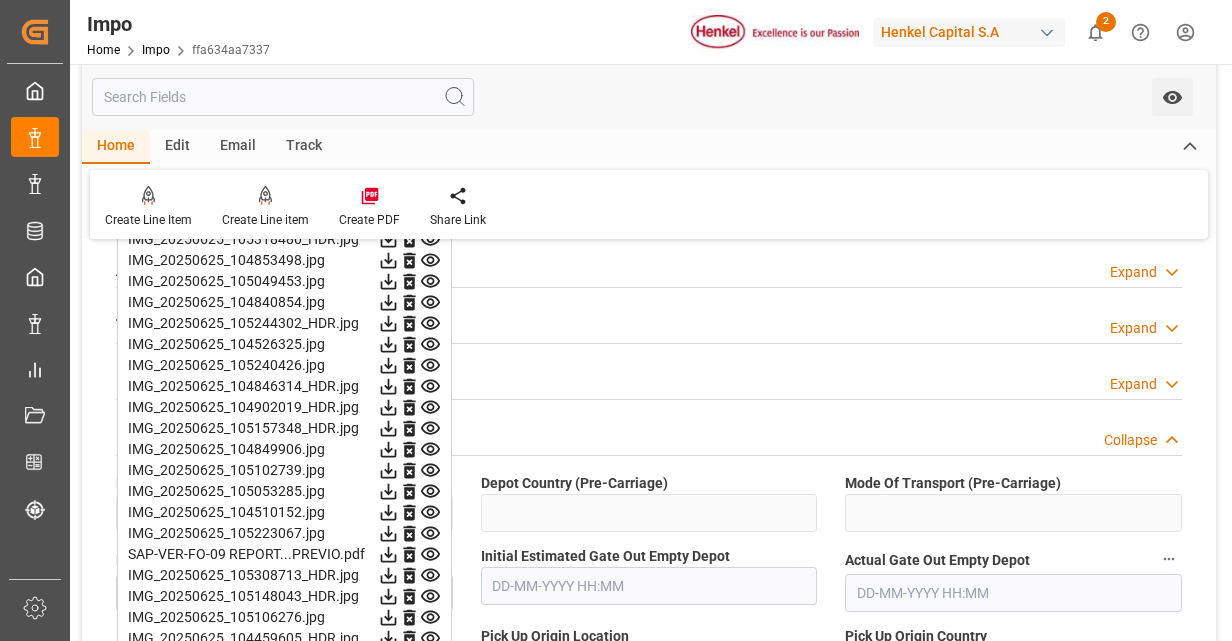 click 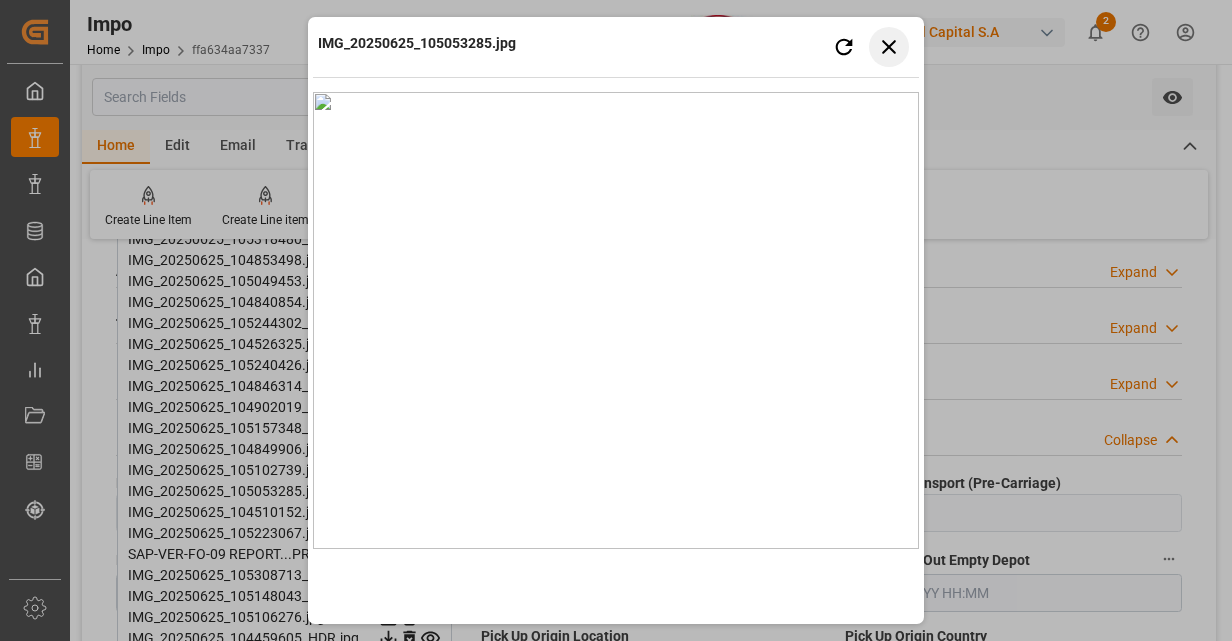 click on "Close preview" at bounding box center (889, 47) 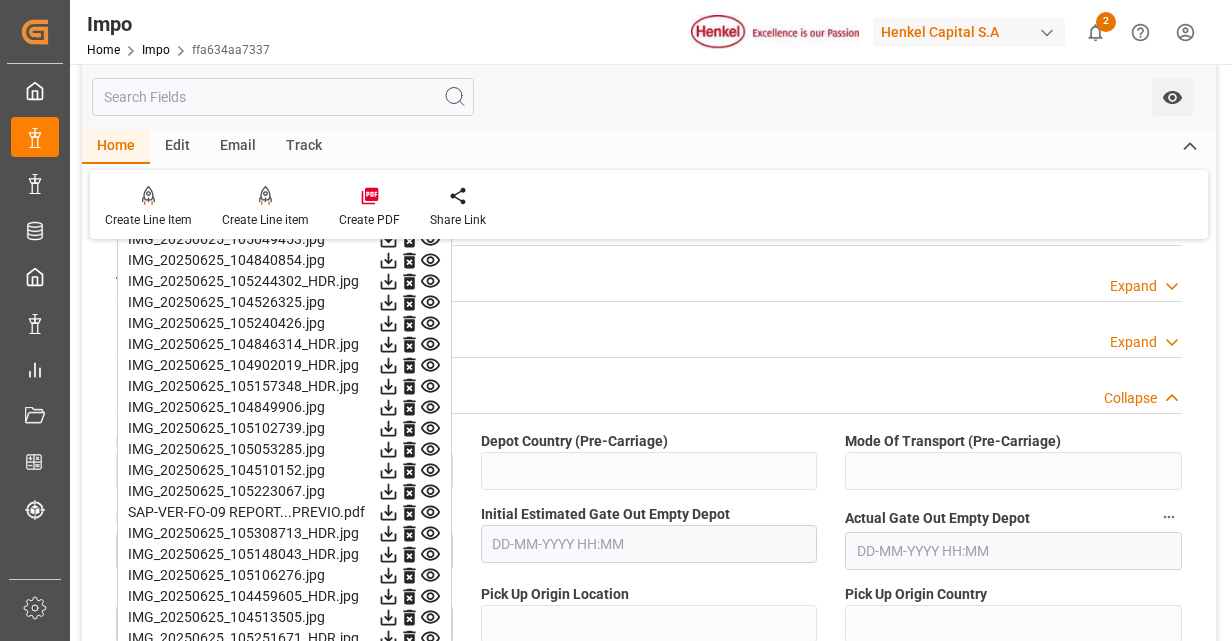 scroll, scrollTop: 1900, scrollLeft: 0, axis: vertical 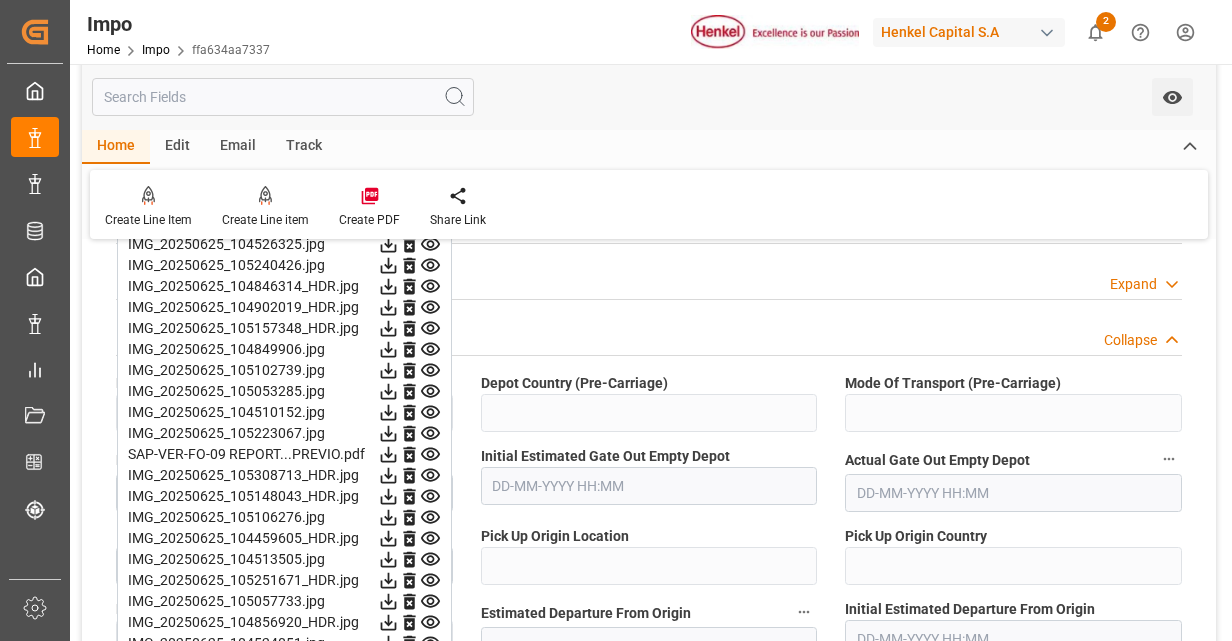 click 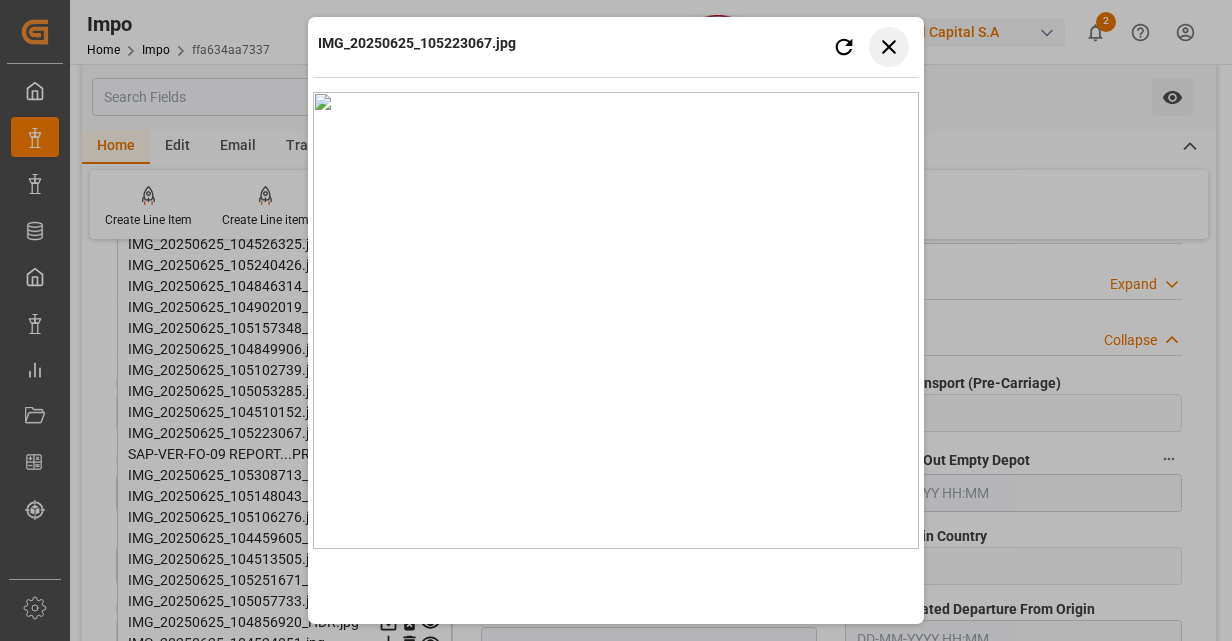 click on "Close preview" at bounding box center (889, 47) 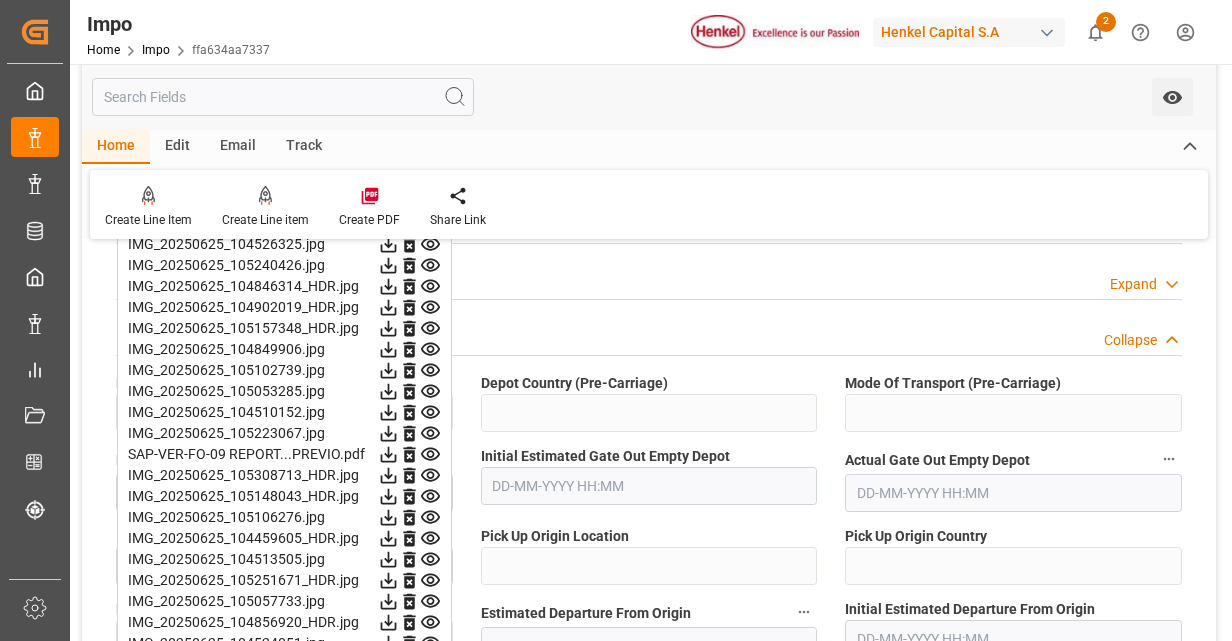 click 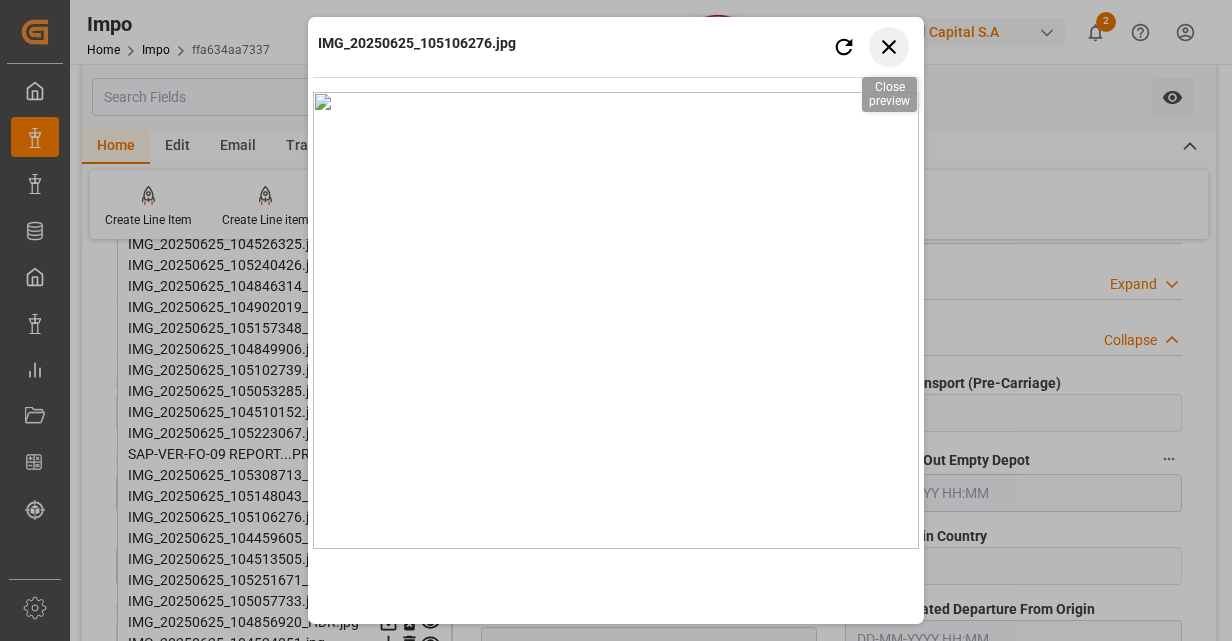 click 